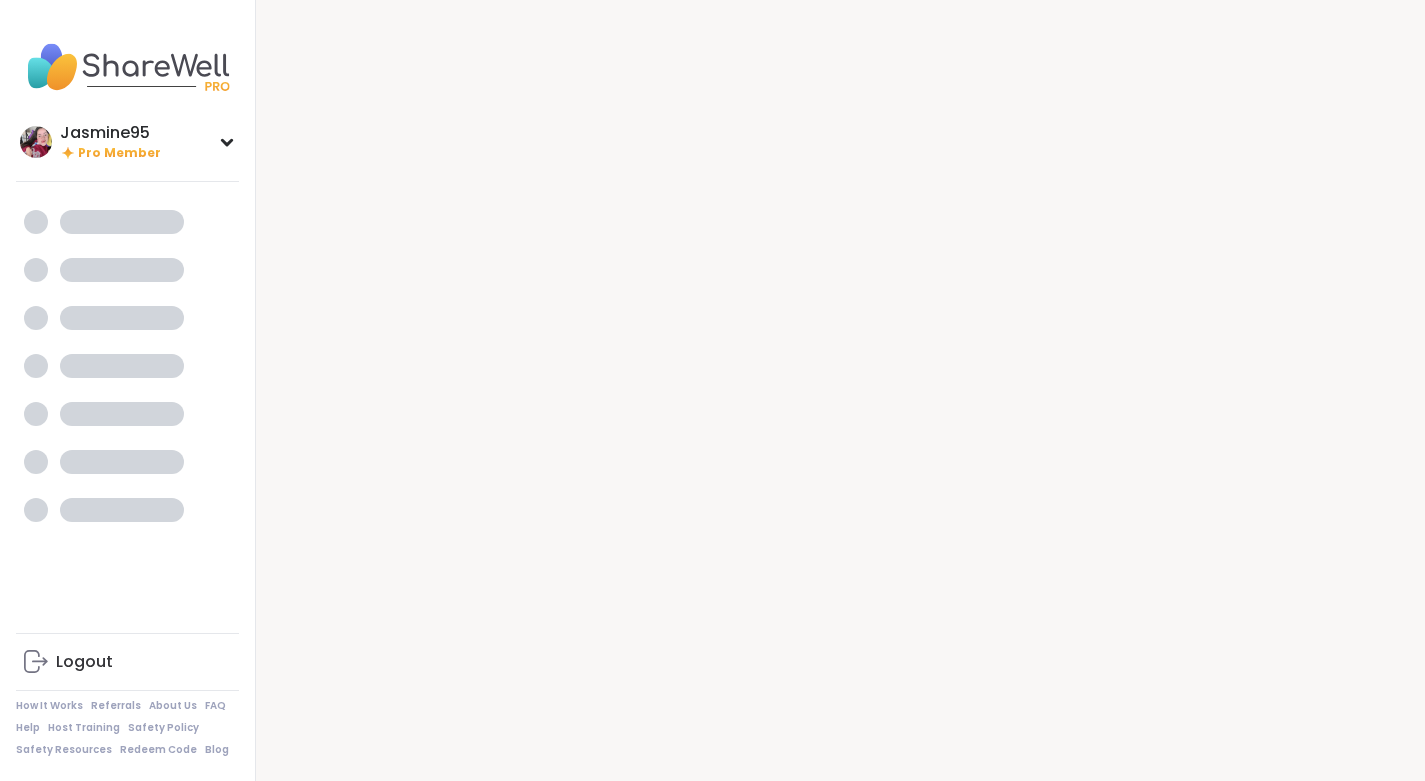 scroll, scrollTop: 0, scrollLeft: 0, axis: both 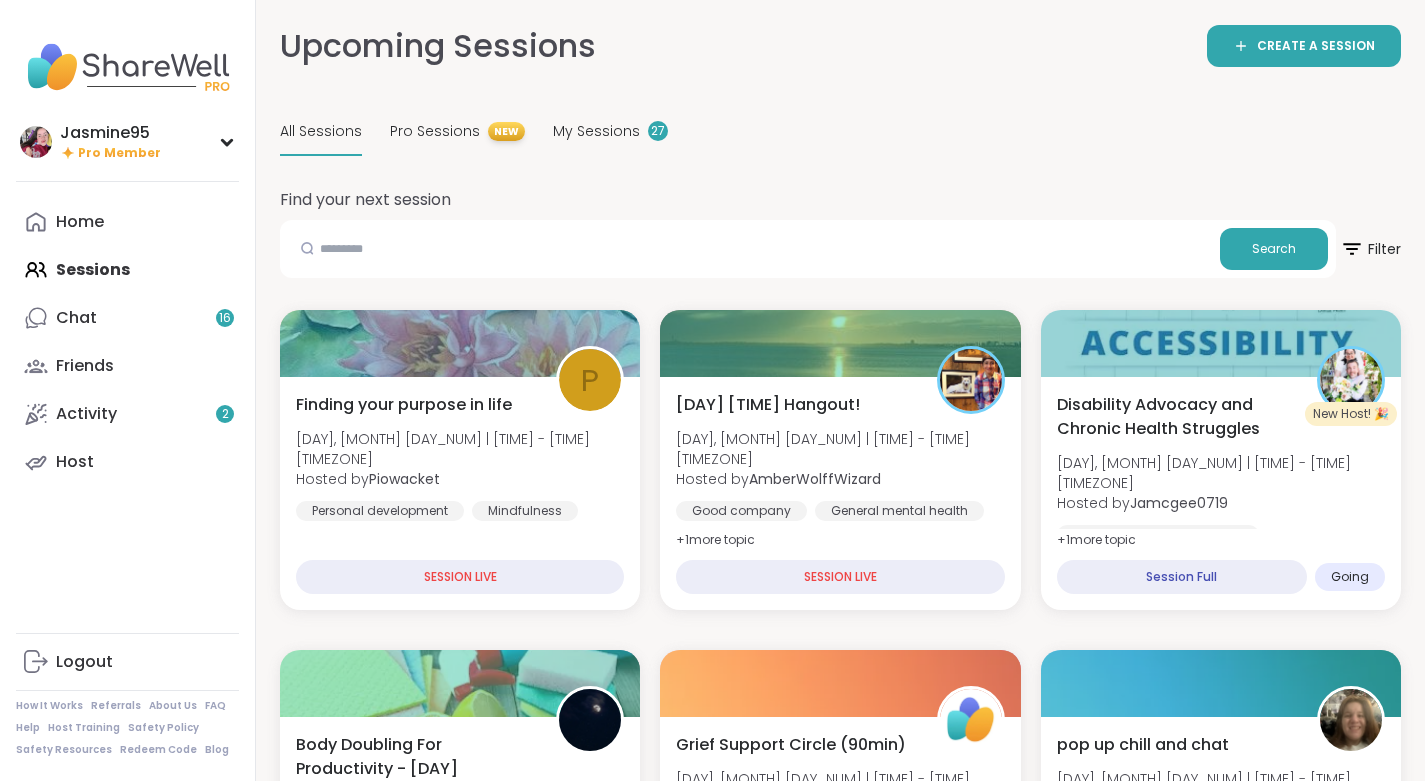 click on "Chat 16" at bounding box center [127, 318] 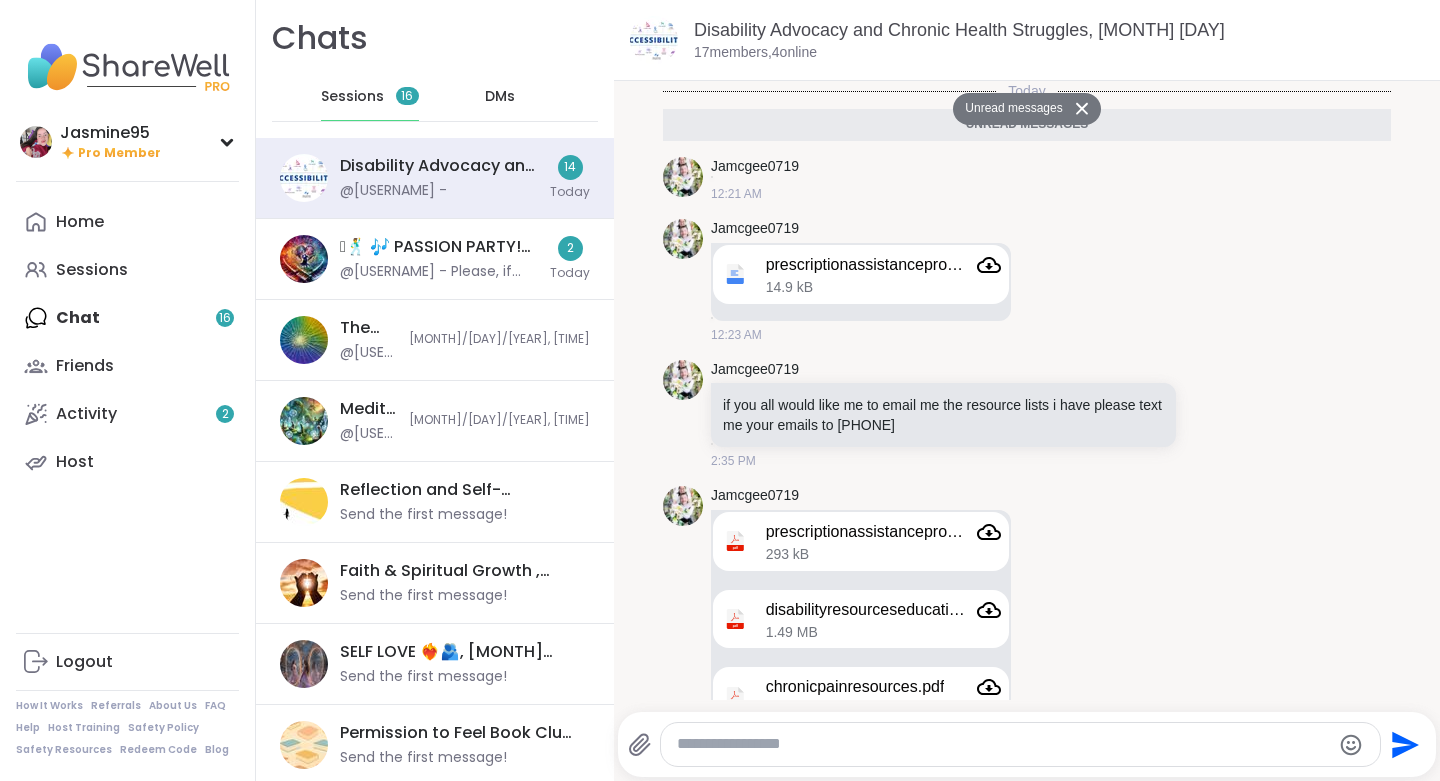scroll, scrollTop: 1587, scrollLeft: 0, axis: vertical 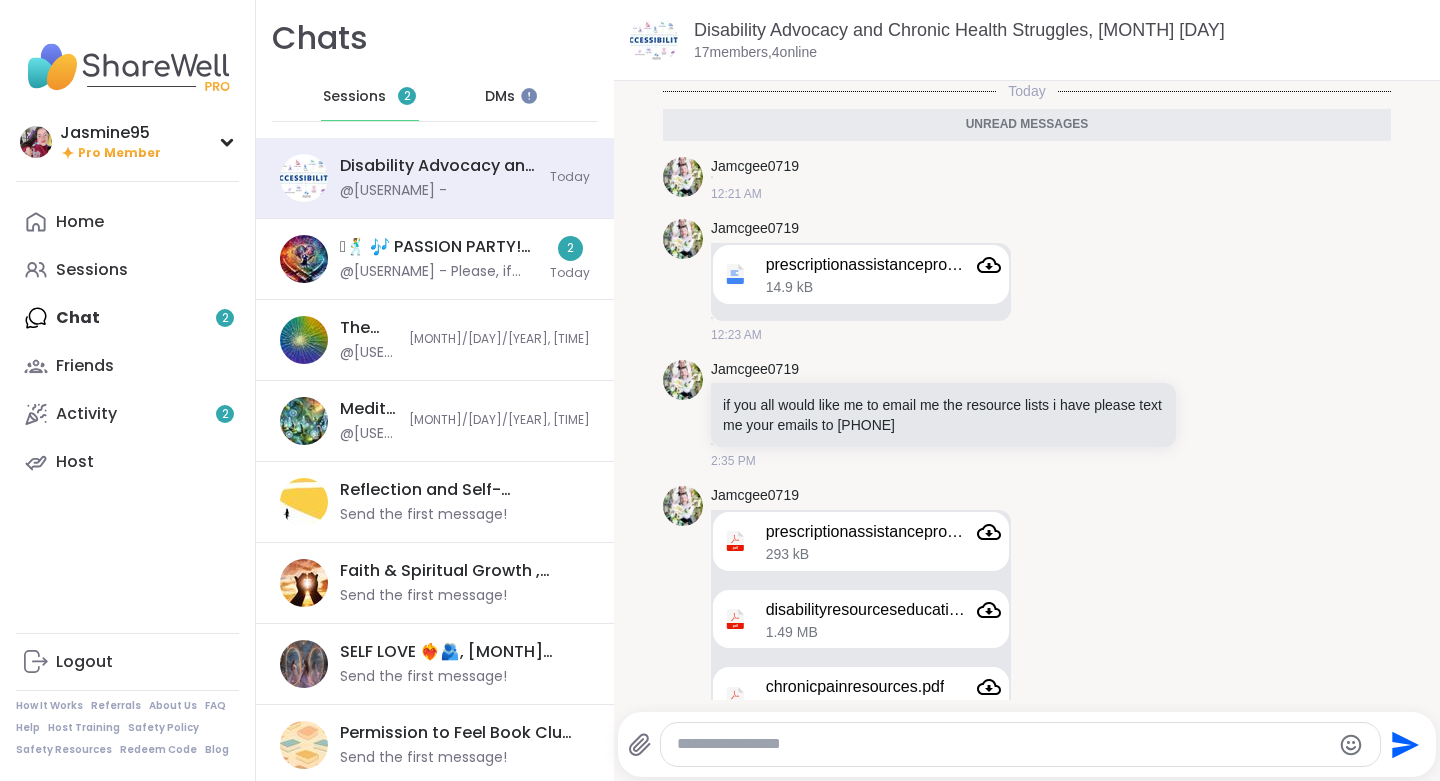 click on "@[USERNAME] - Please, if you have time, have your stuff prepared to present tonight or let whatever you need to come off your heart or whatever you’re feeling in that moment! I am so excited to have this party with you all tonight. Cheers to passion party." at bounding box center (439, 272) 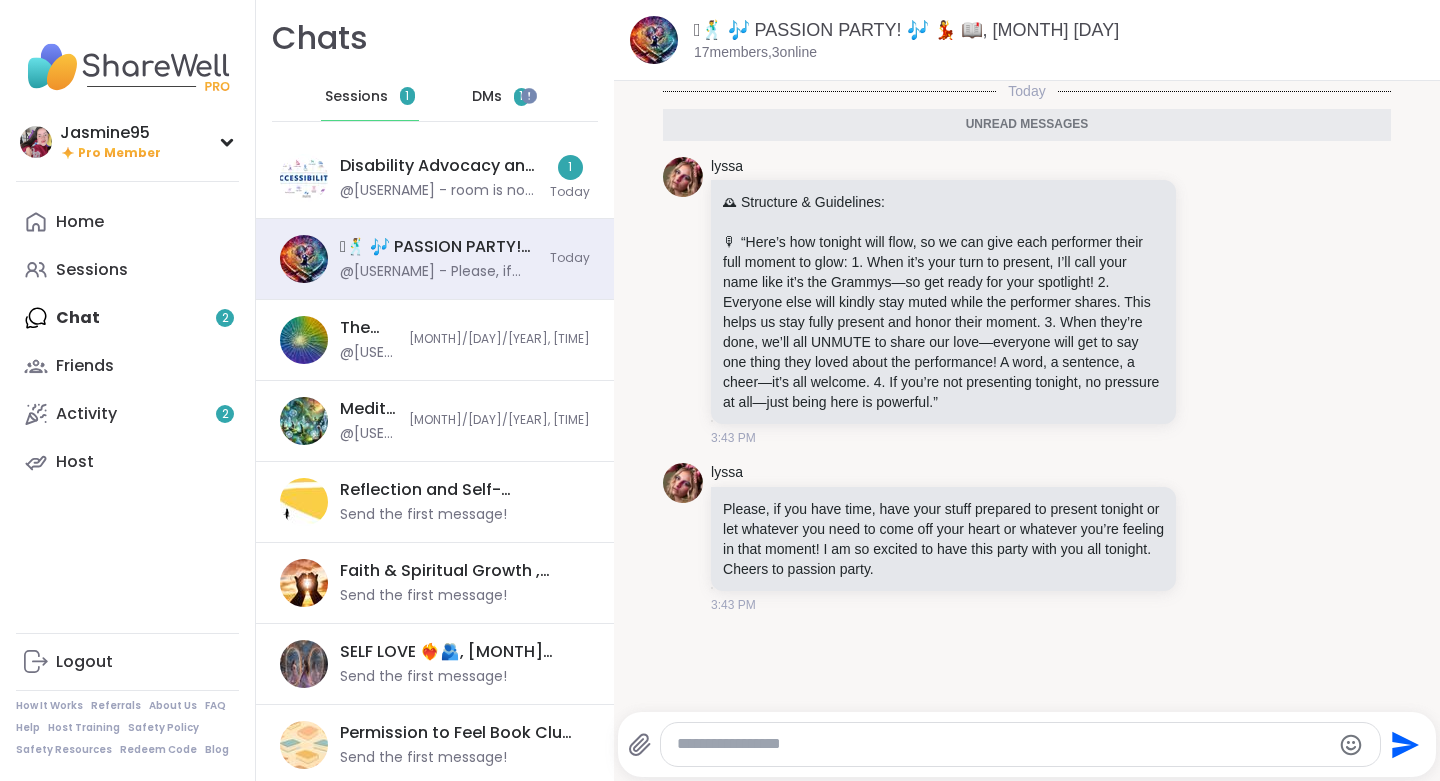 click on "@[USERNAME] - room is now open" at bounding box center [439, 191] 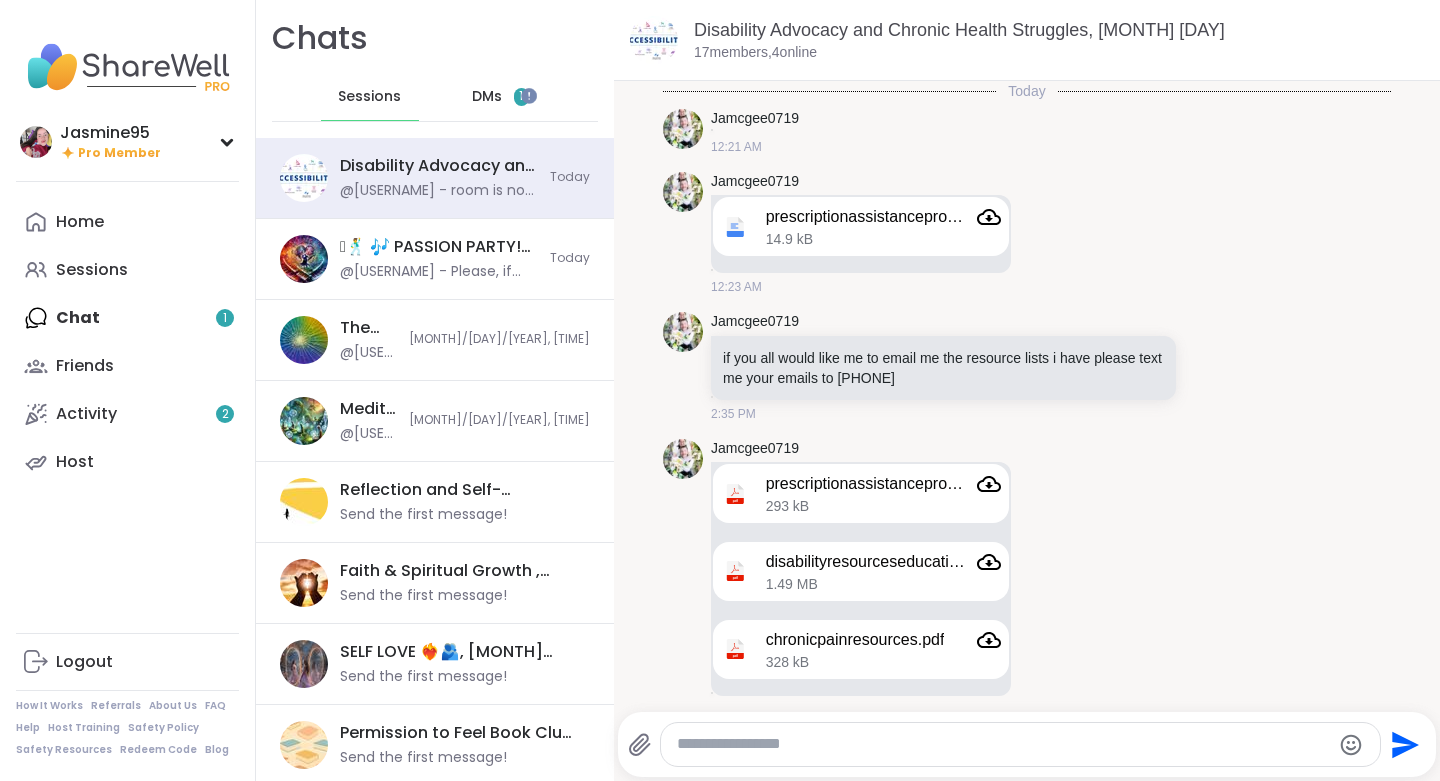 scroll, scrollTop: 1714, scrollLeft: 0, axis: vertical 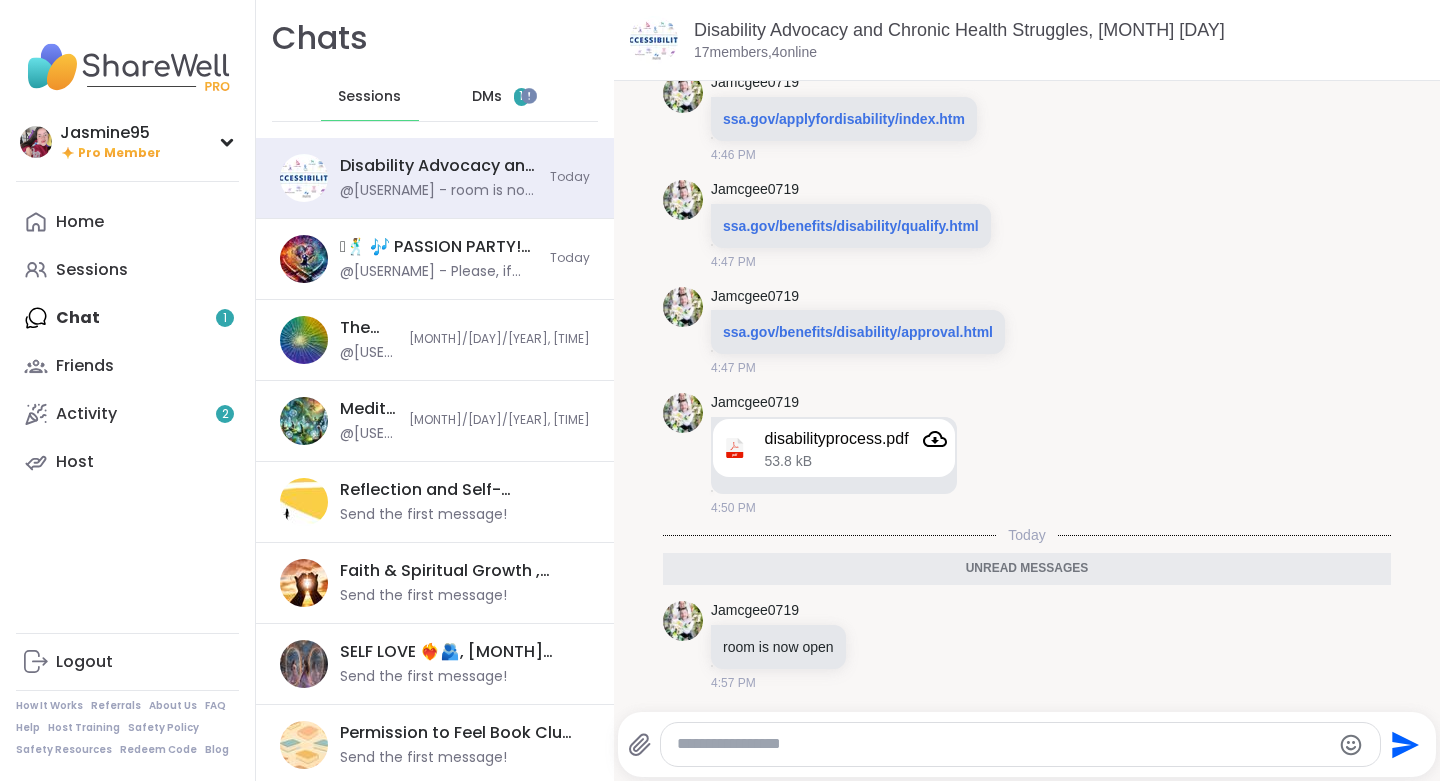 click on "DMs 1" at bounding box center [501, 97] 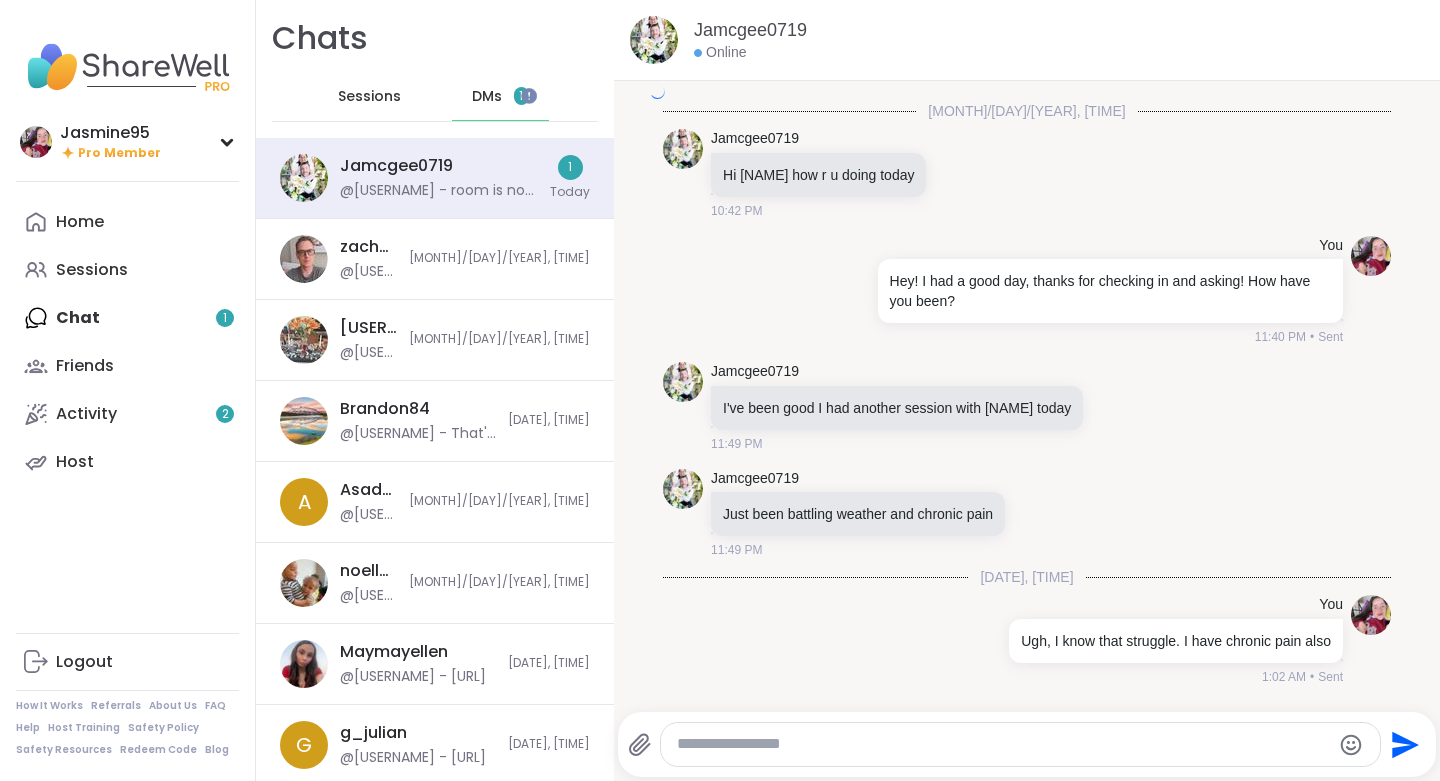 scroll, scrollTop: 5112, scrollLeft: 0, axis: vertical 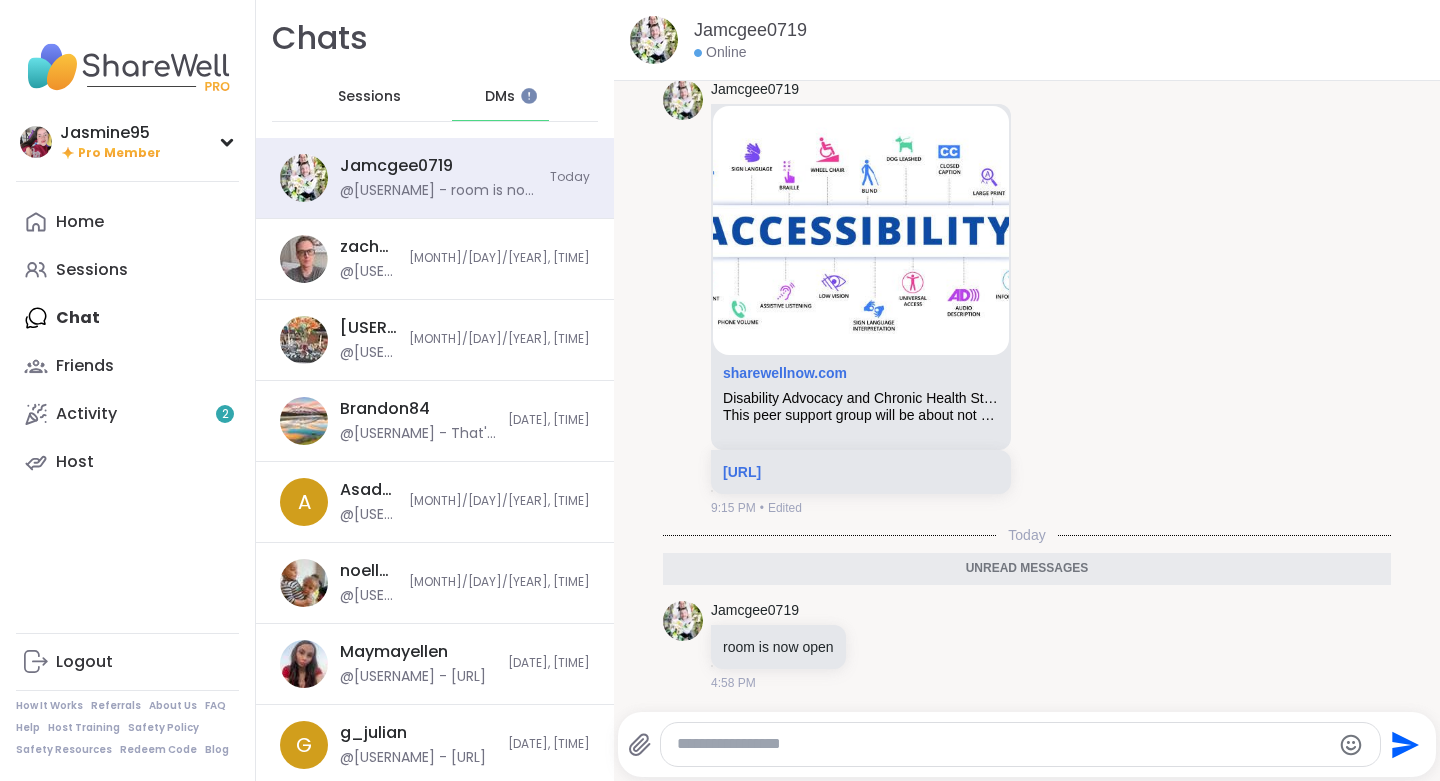 click on "Sessions" at bounding box center [127, 270] 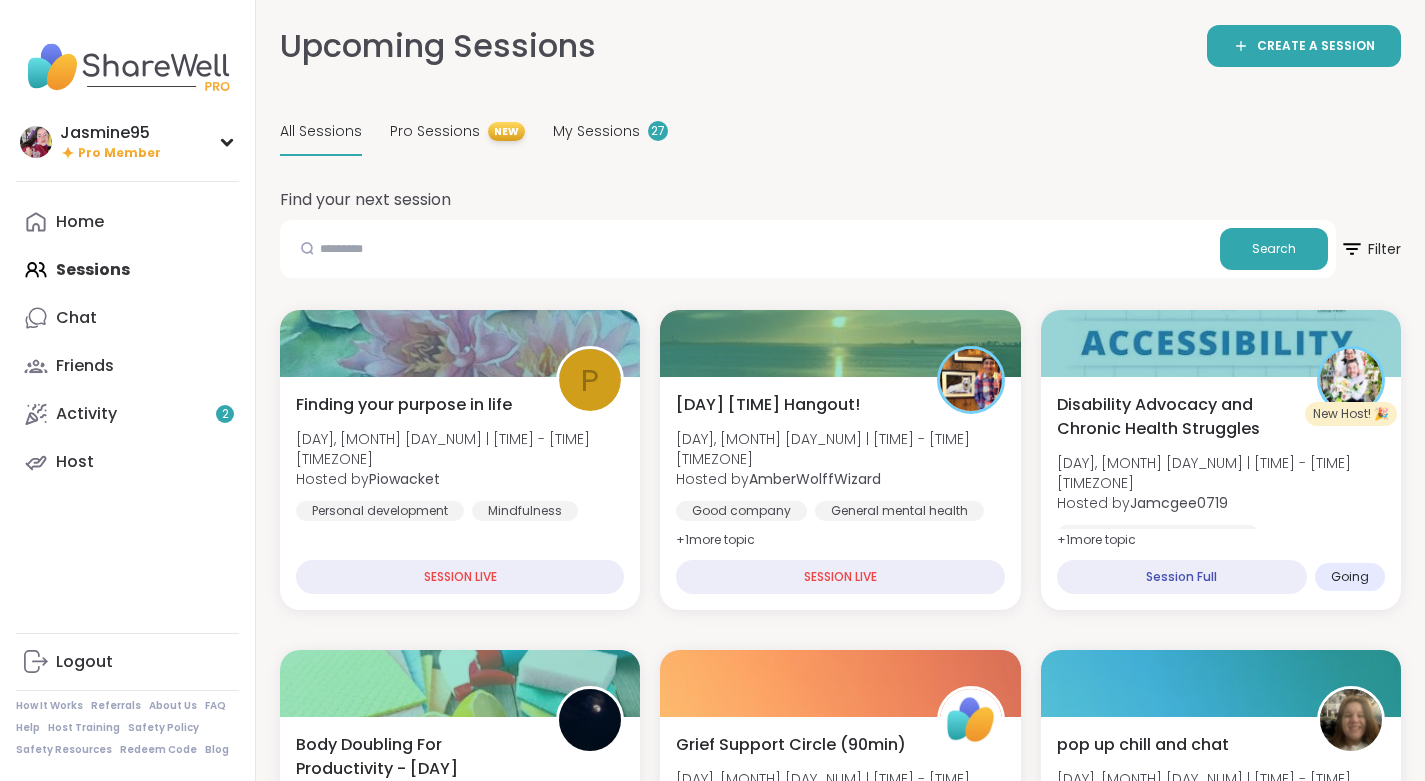 click on "My Sessions" at bounding box center [596, 131] 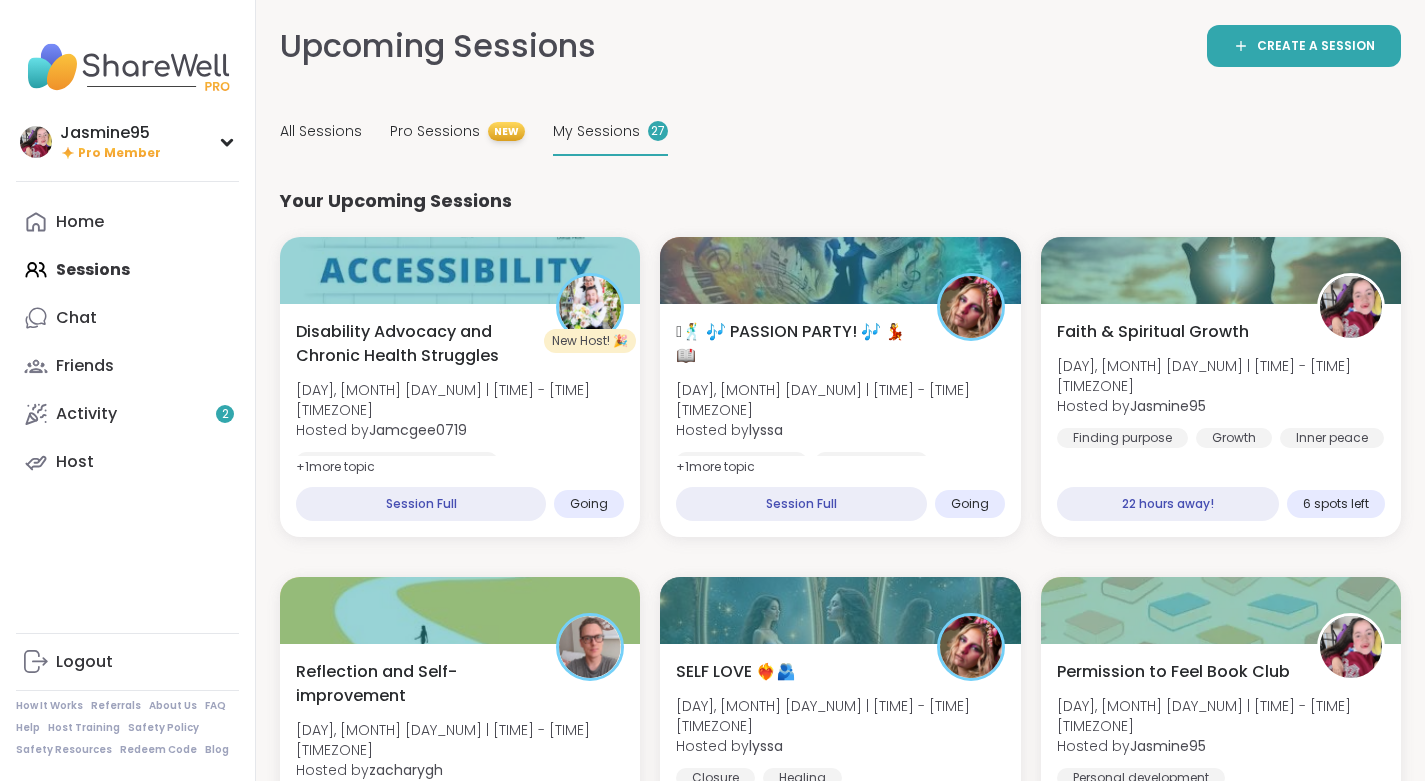 click on "Disability Advocacy and Chronic Health Struggles" at bounding box center (415, 344) 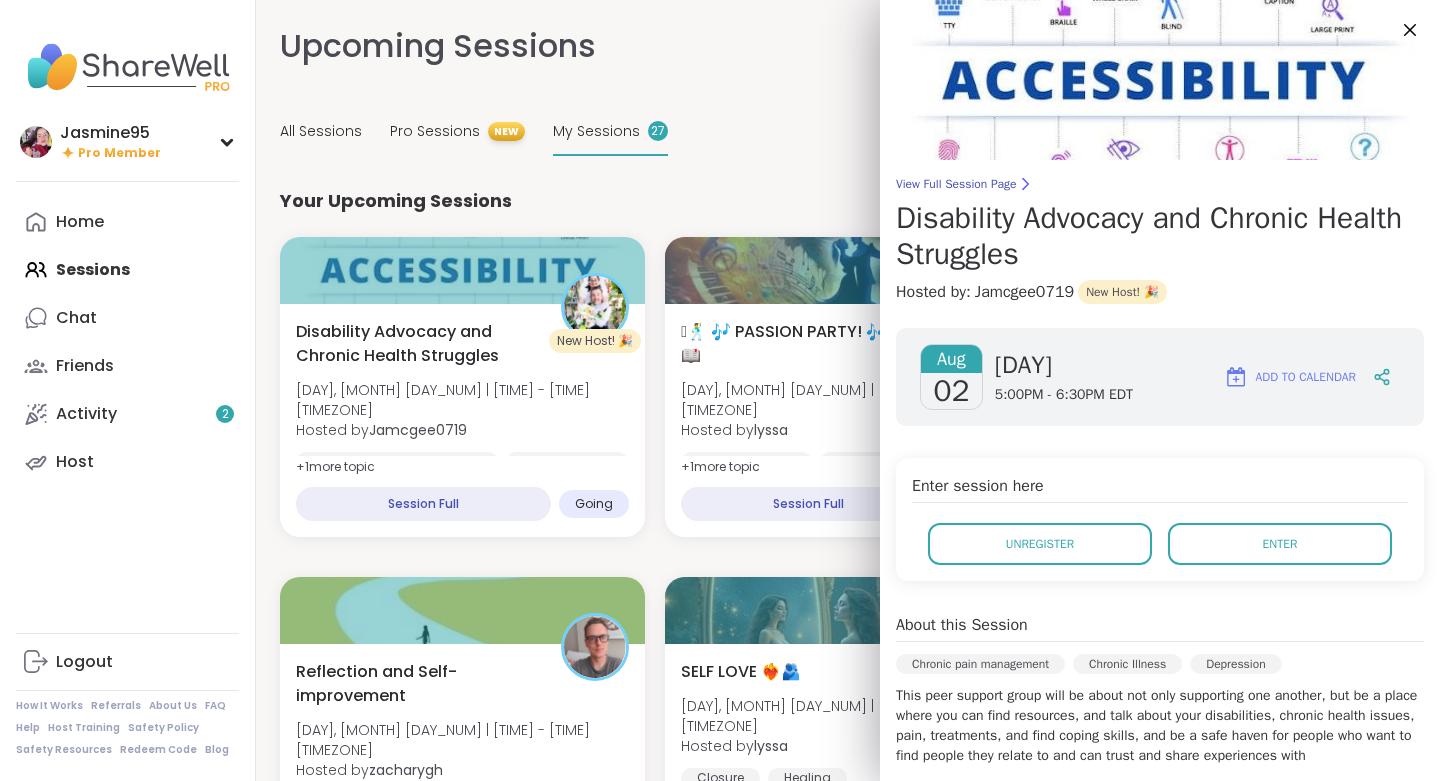 click on "Enter" at bounding box center (1280, 544) 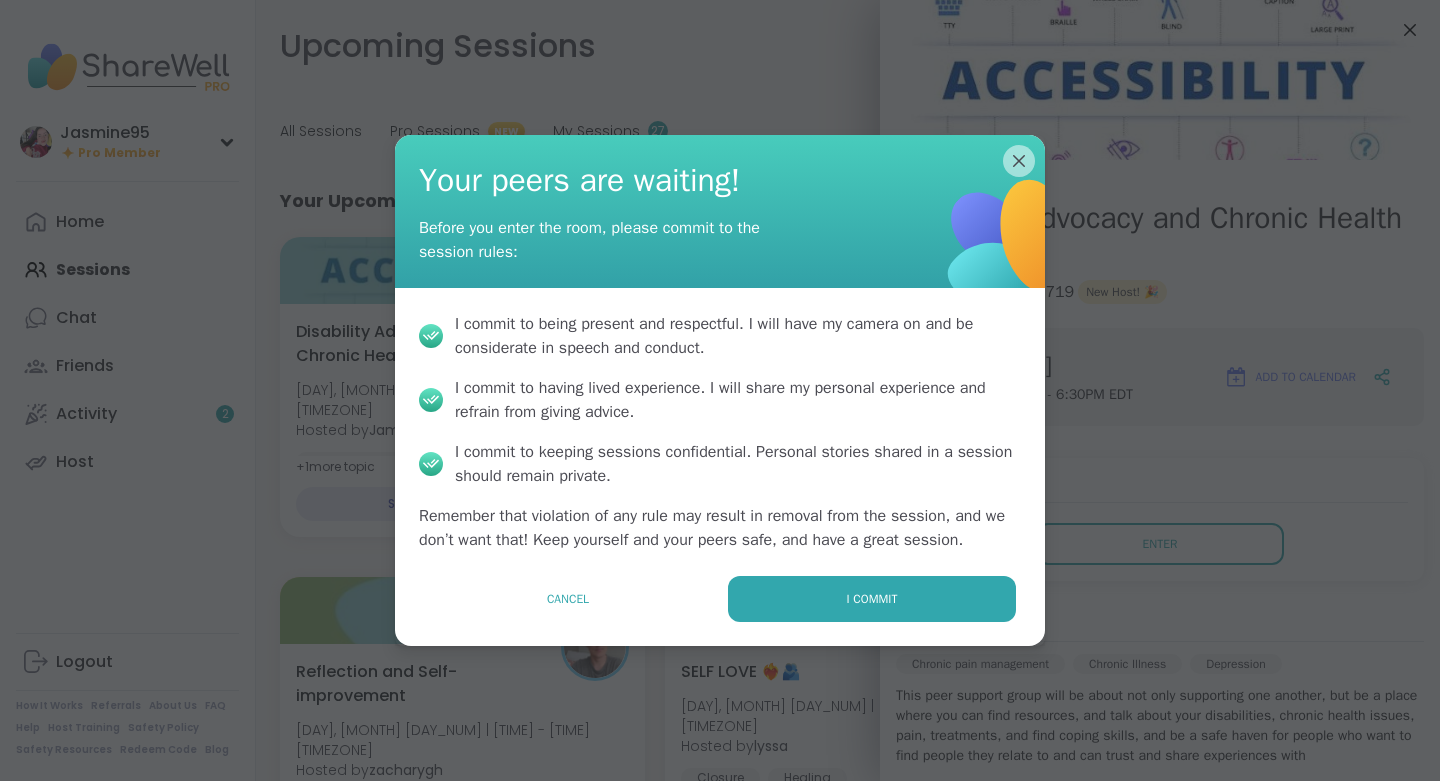 click on "I commit" at bounding box center (872, 599) 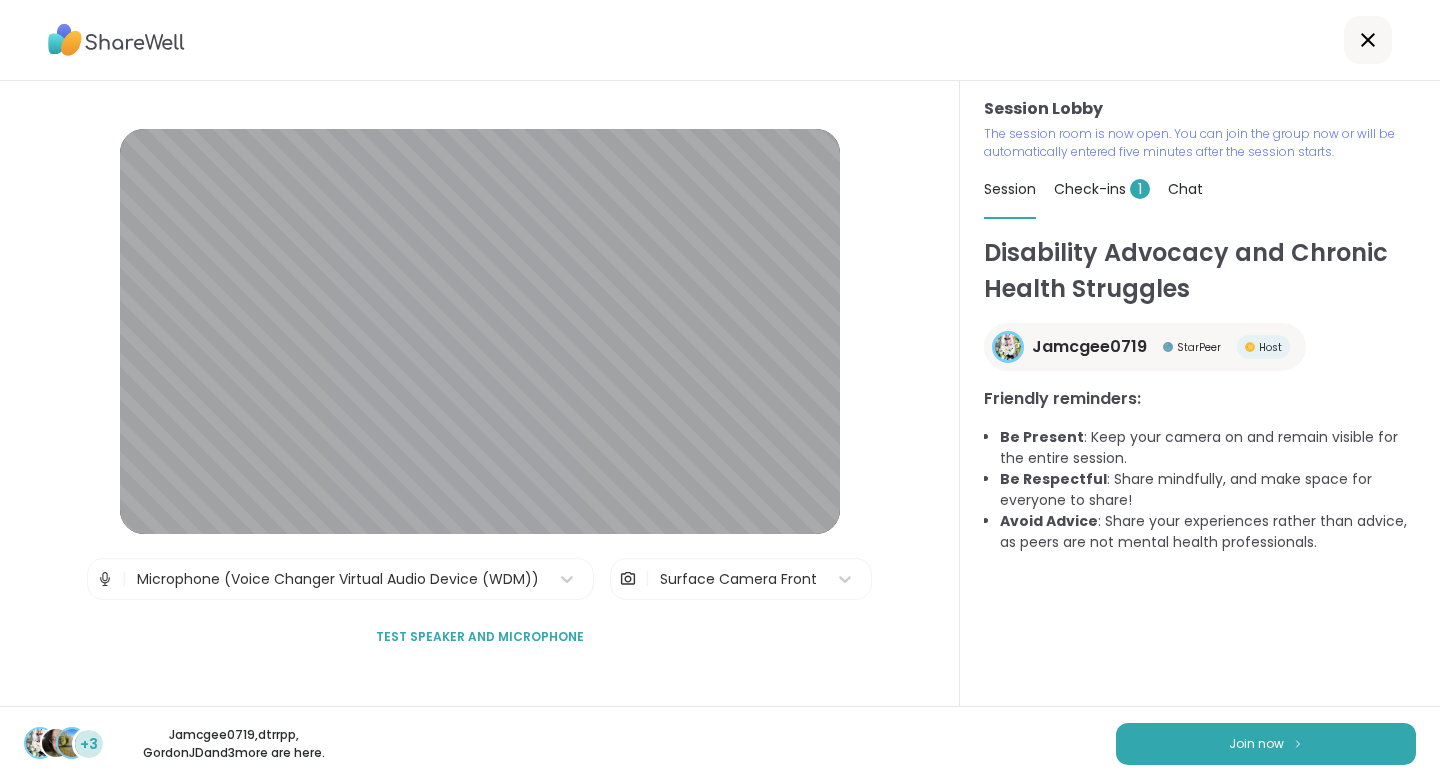 click at bounding box center (1298, 743) 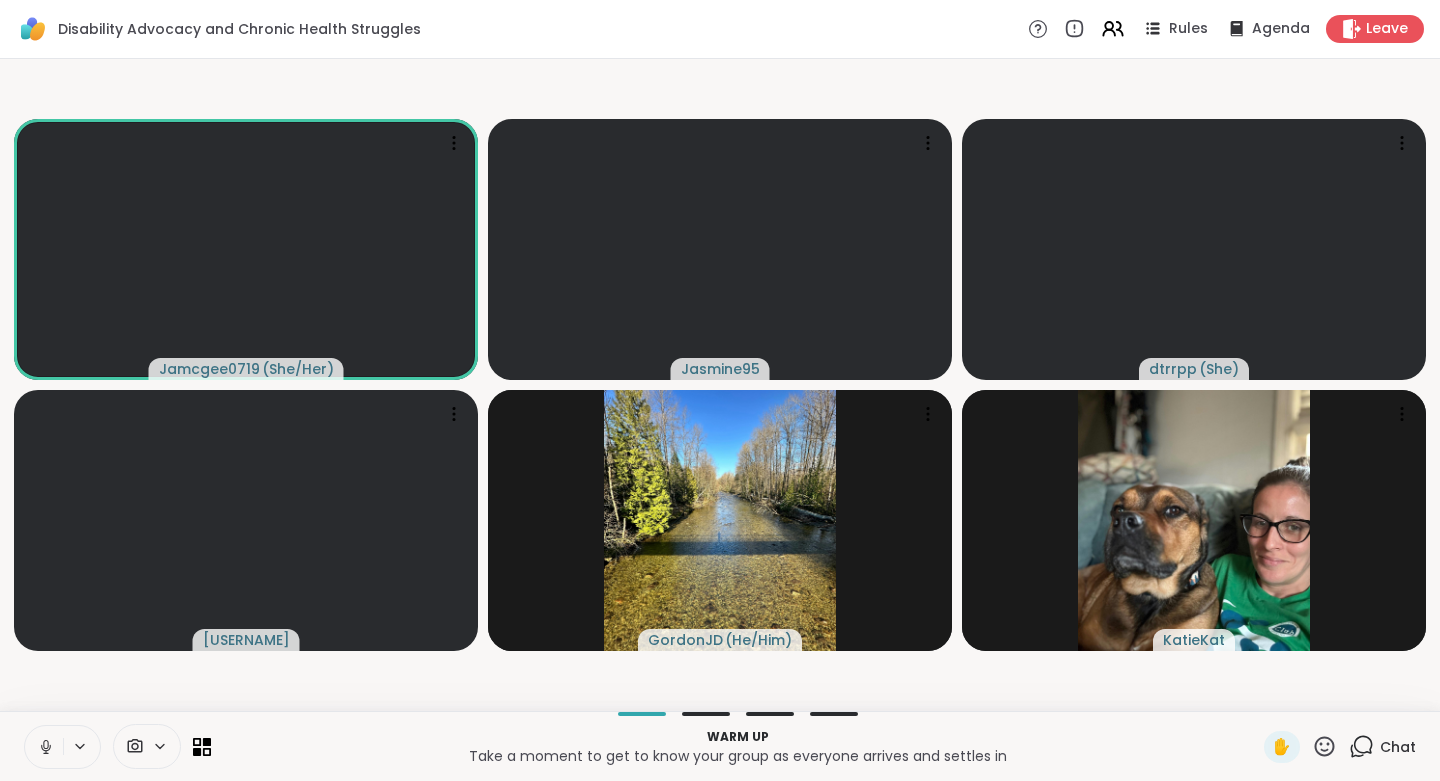 click 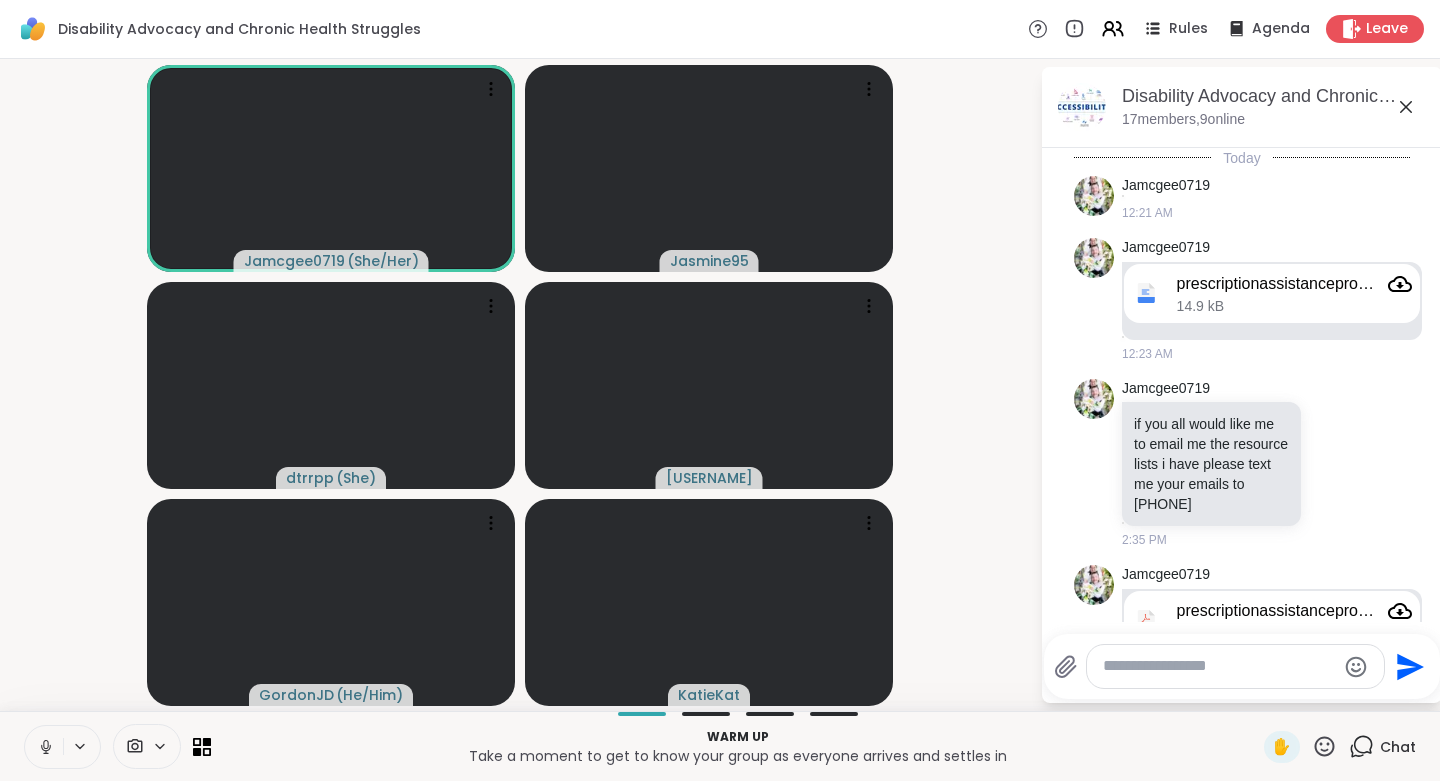 scroll, scrollTop: 2491, scrollLeft: 0, axis: vertical 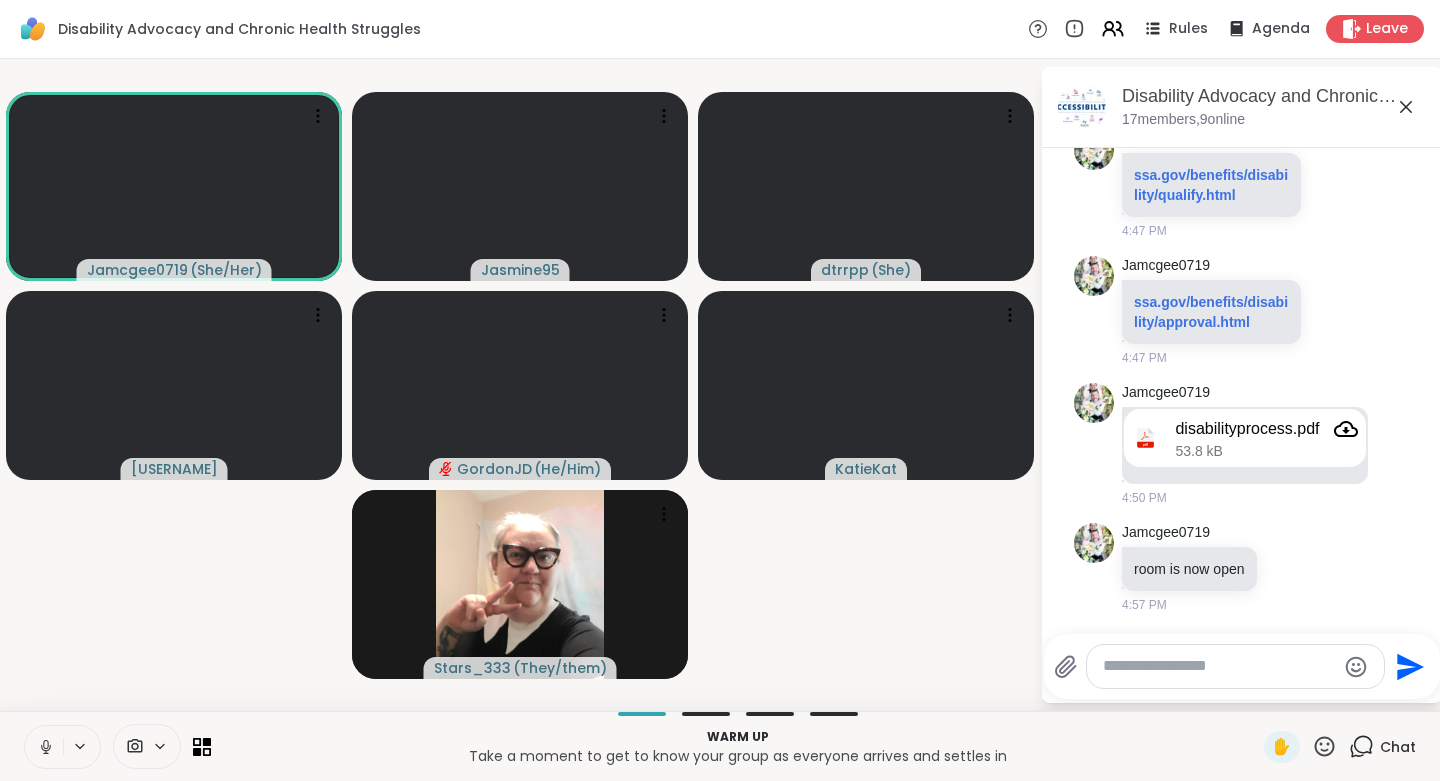 click 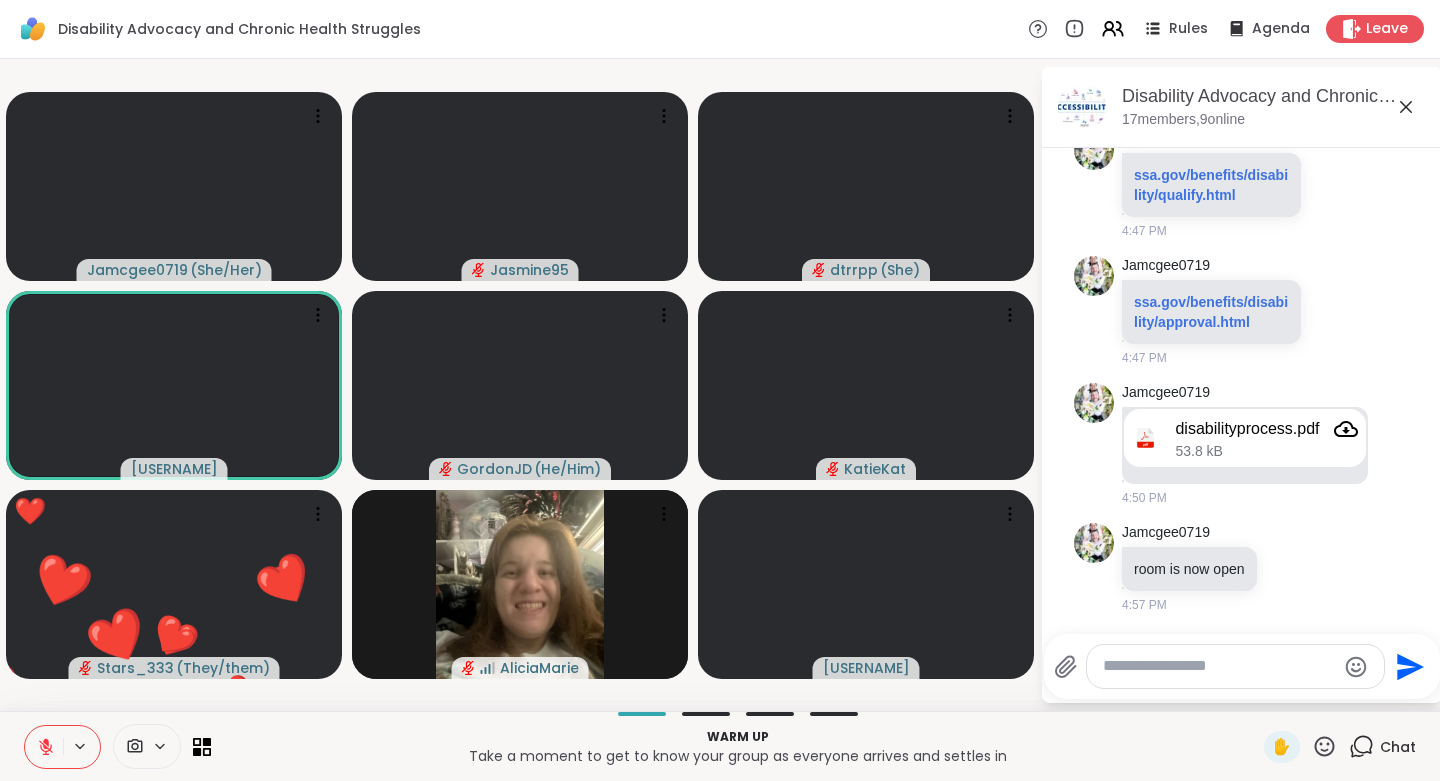 click 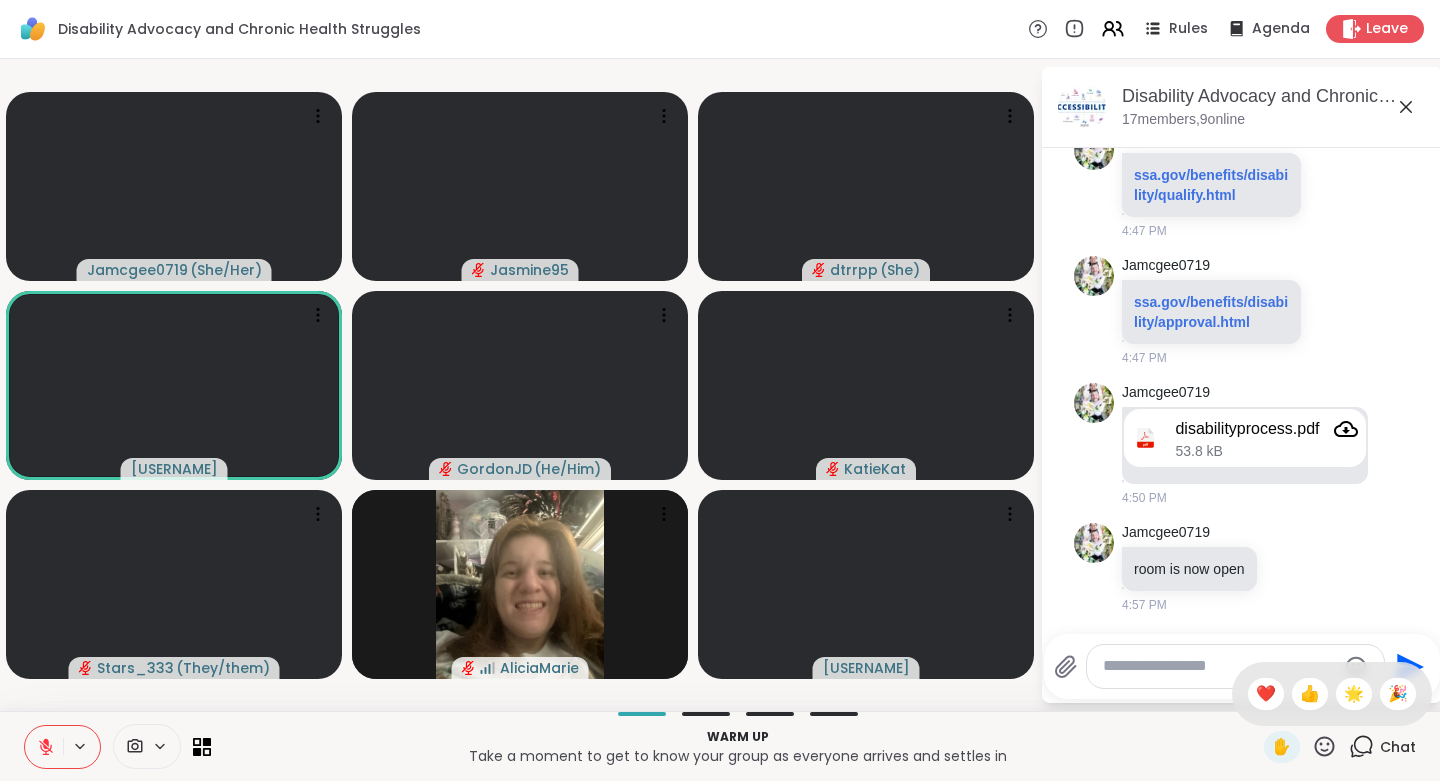 click on "❤️" at bounding box center (1266, 694) 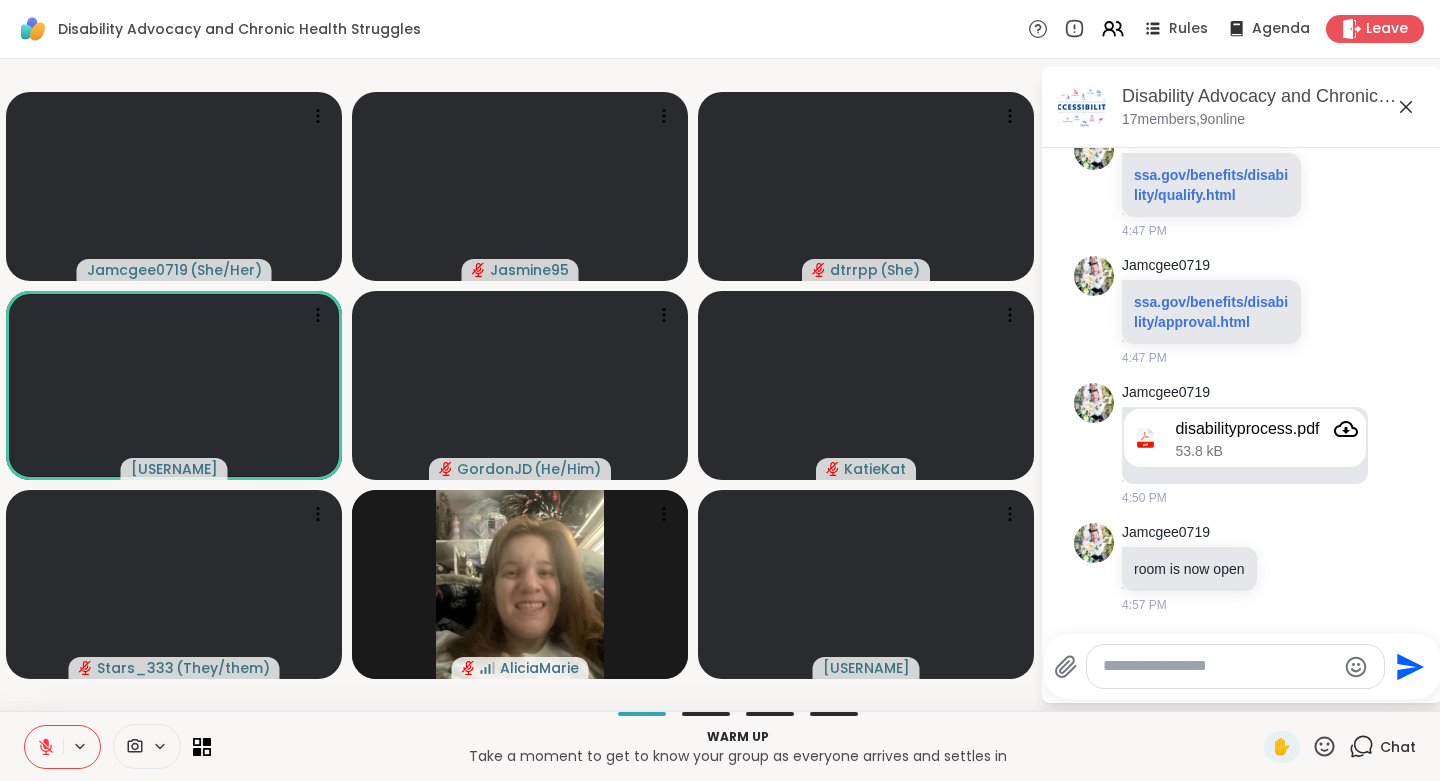 click 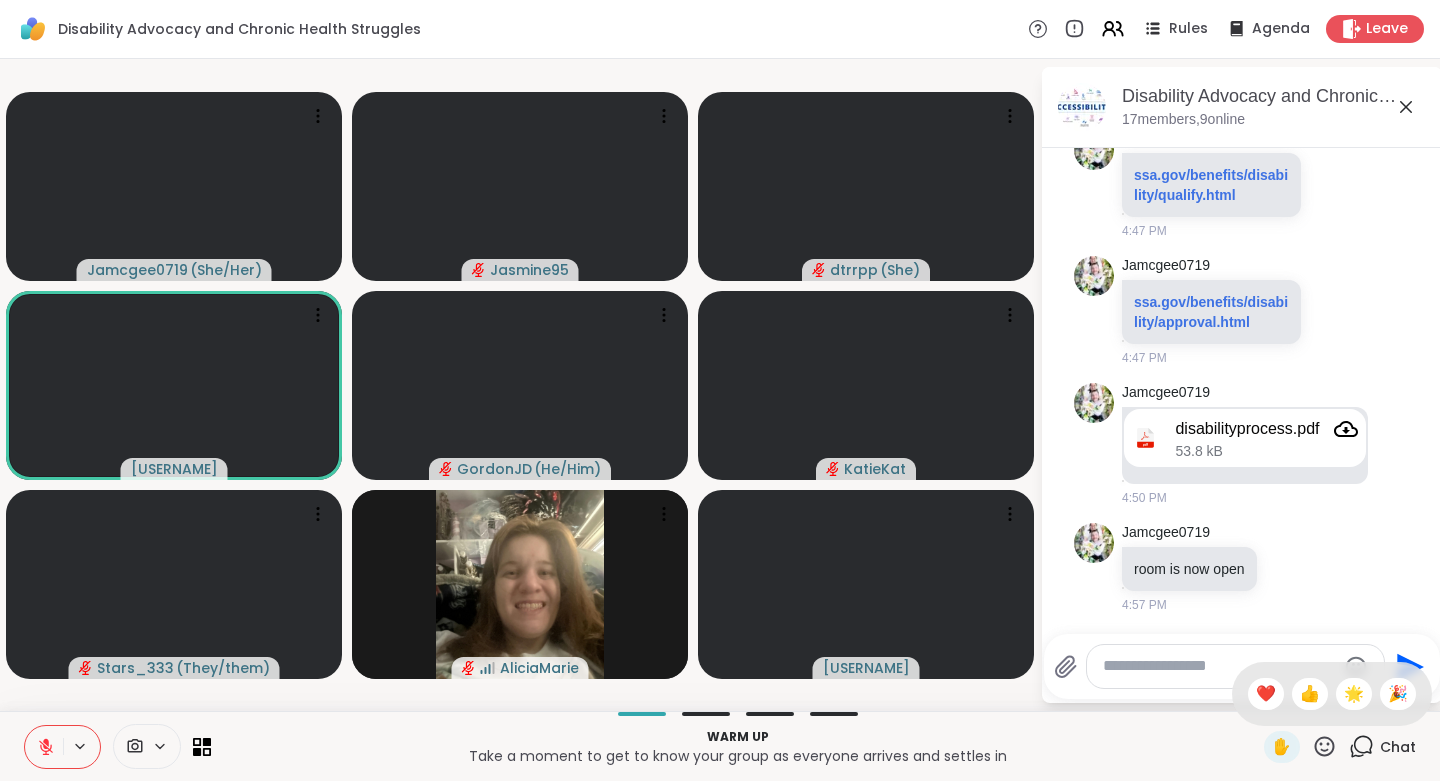 click on "❤️" at bounding box center [1266, 694] 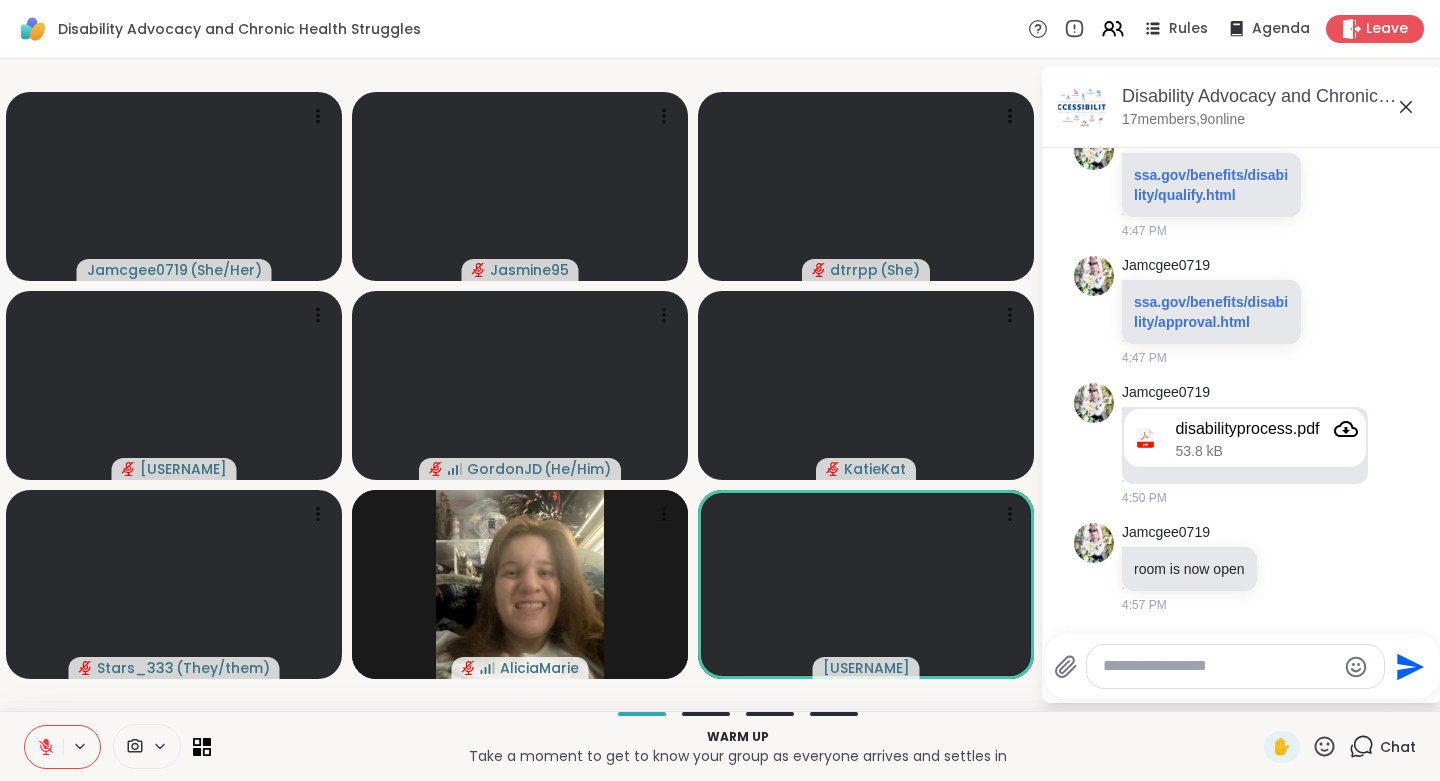 click on "✋" at bounding box center (1282, 747) 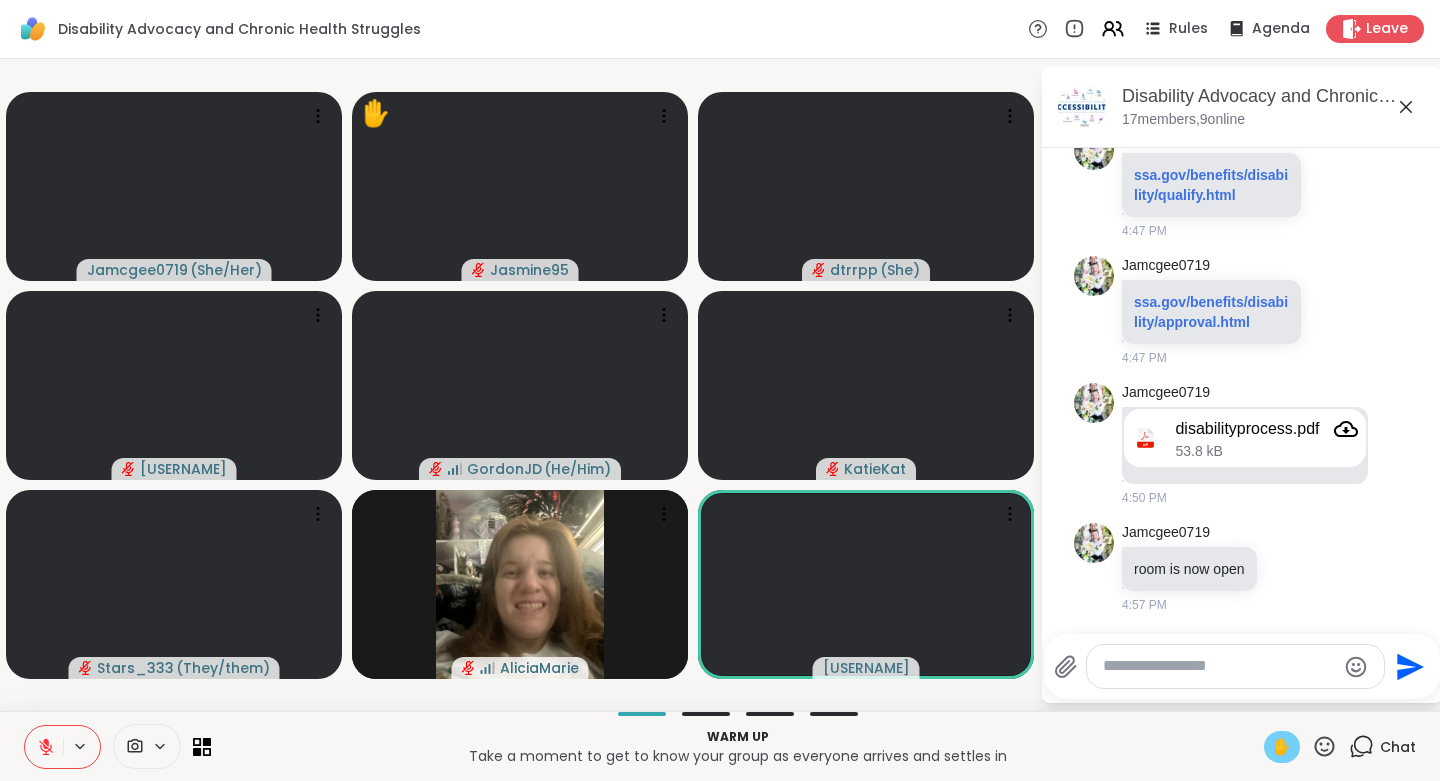 click 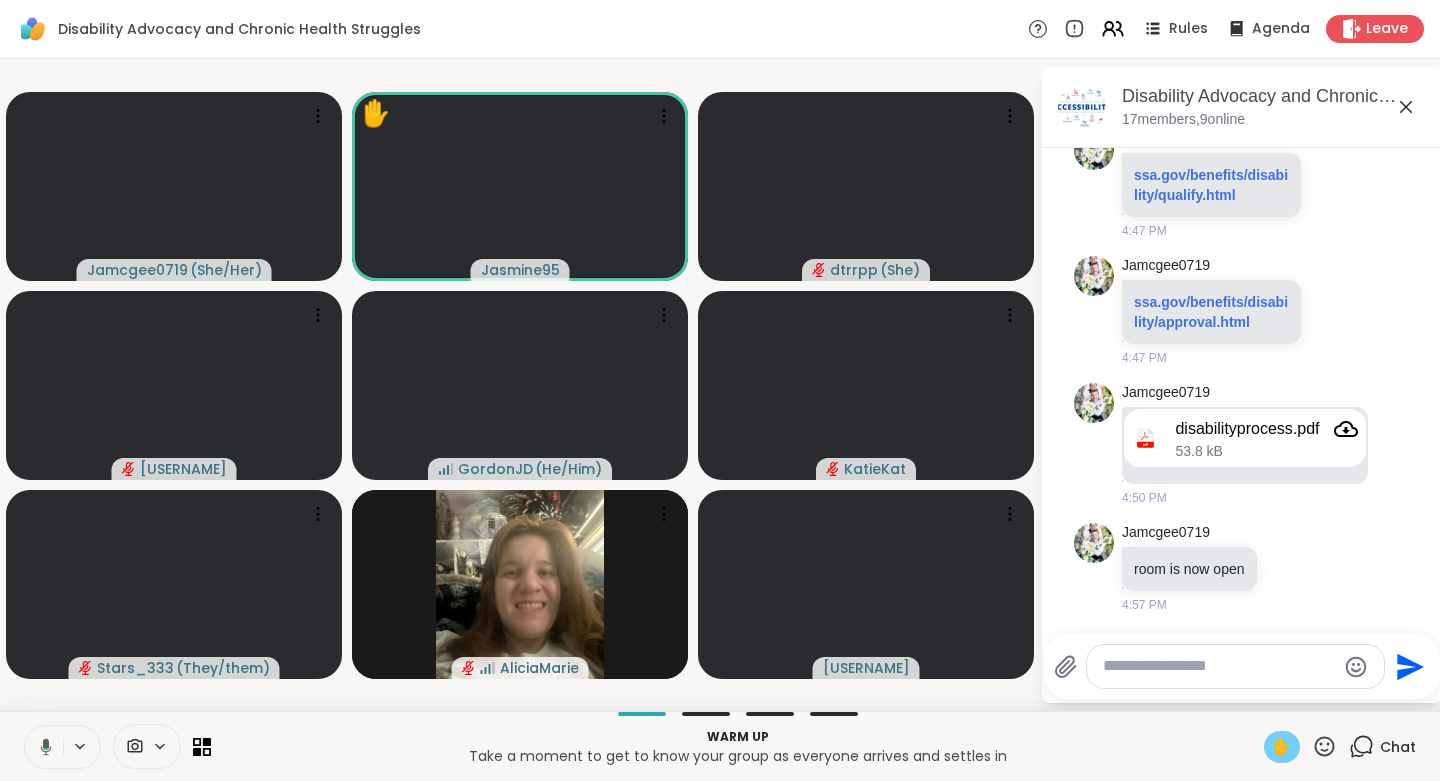 click on "✋" at bounding box center (1282, 747) 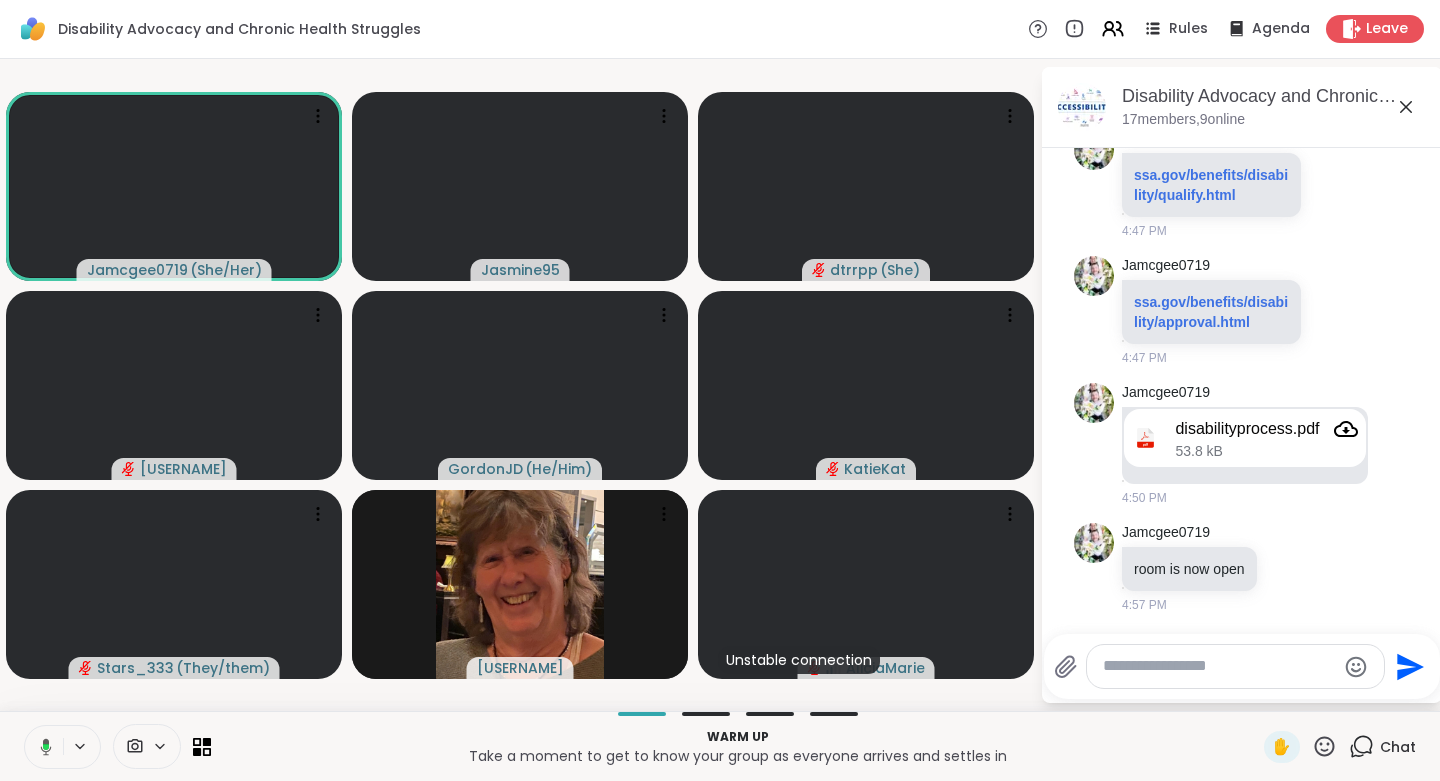 click 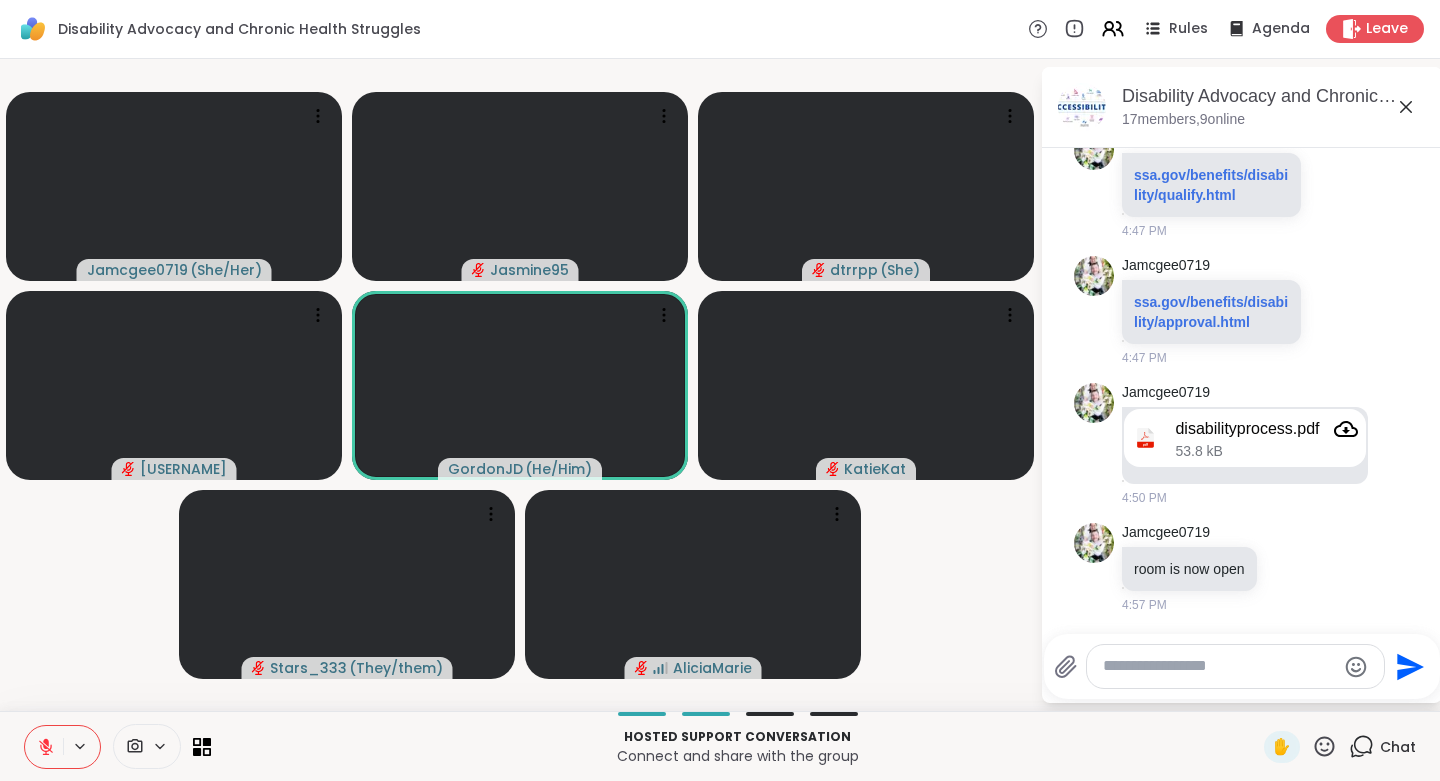 click 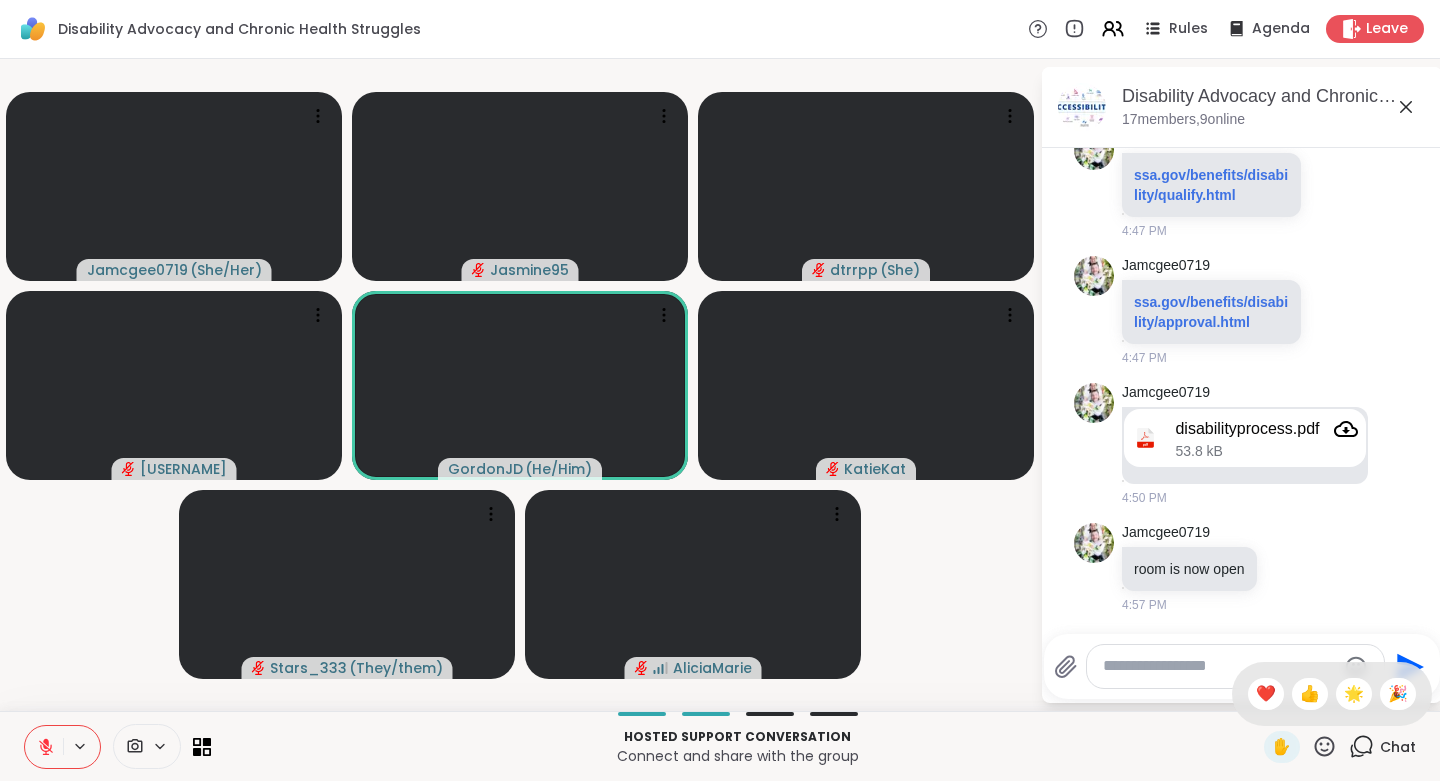 click on "❤️" at bounding box center [1266, 694] 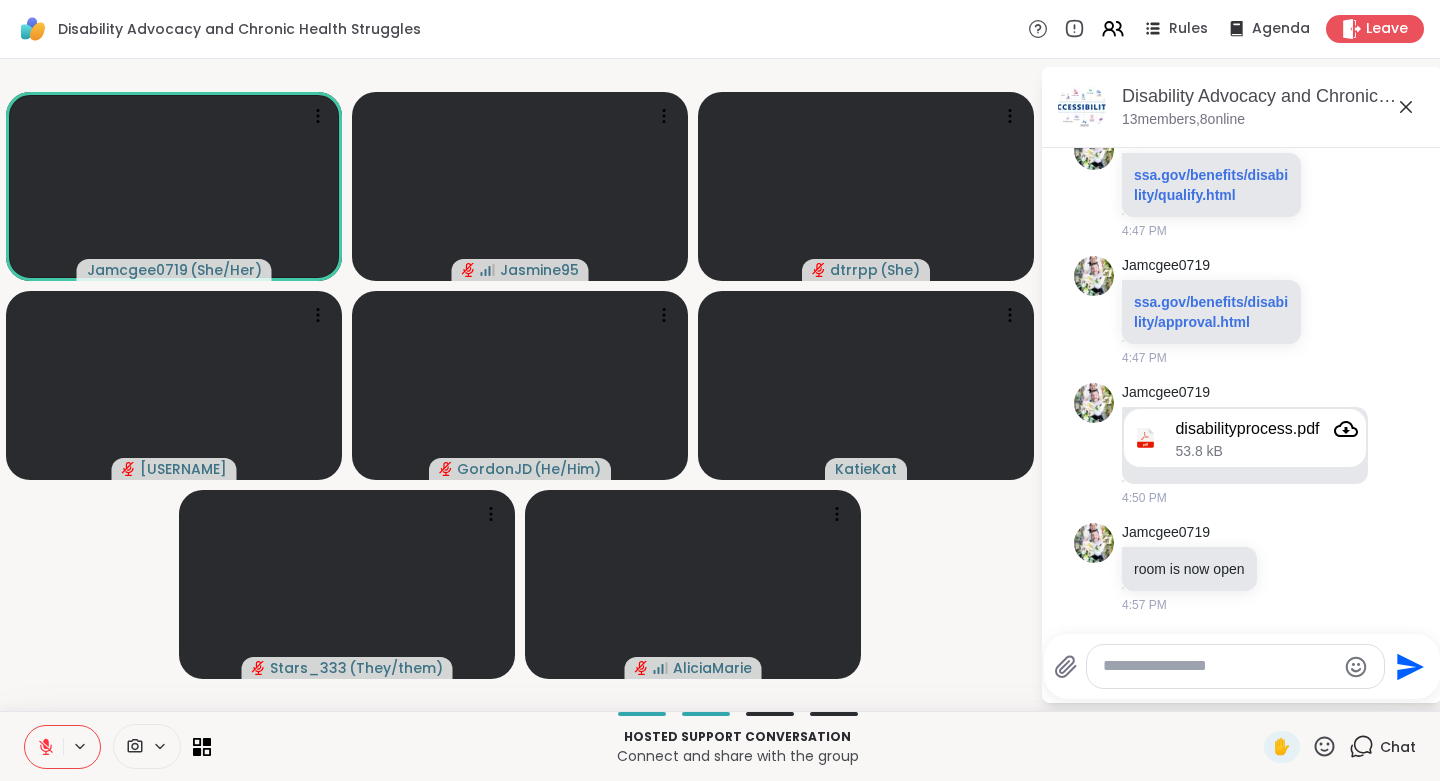 click 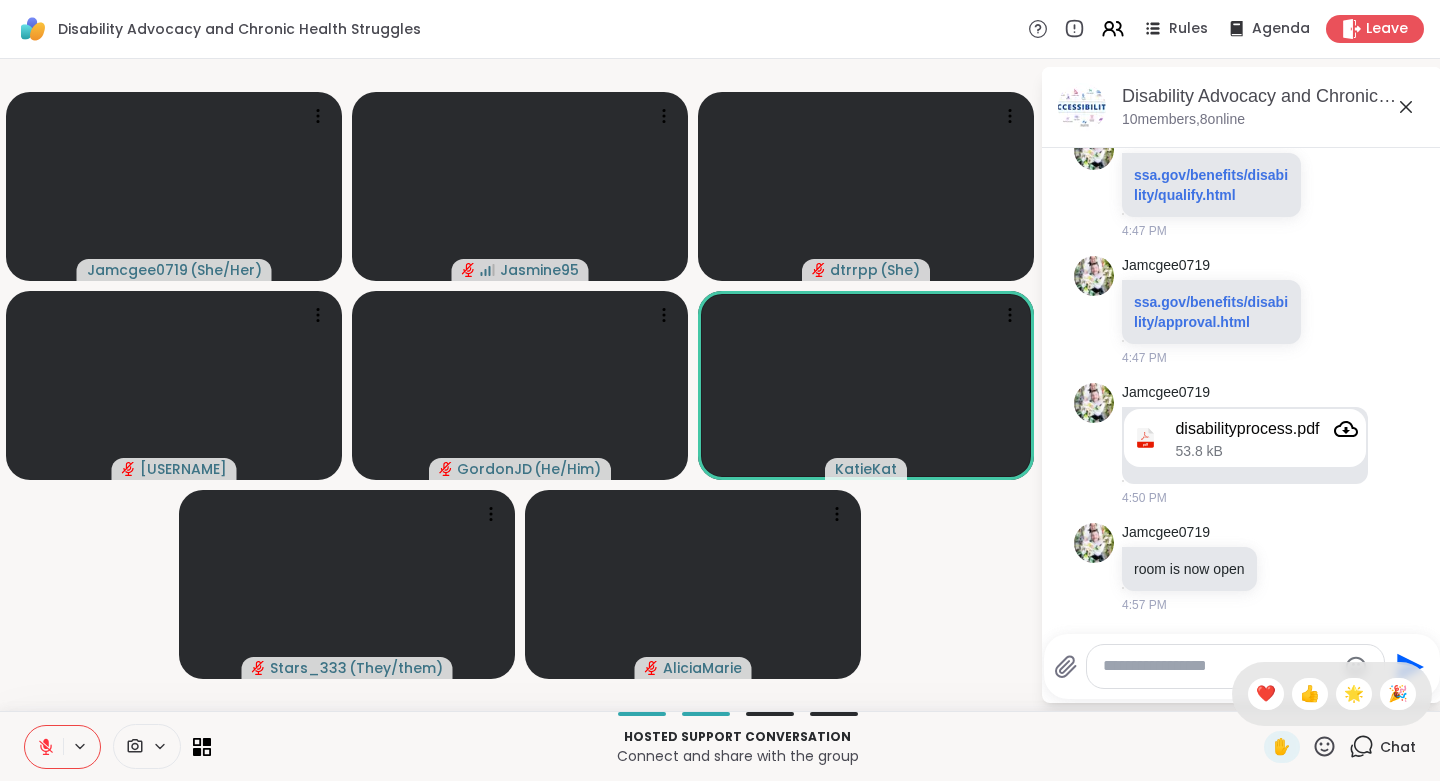 click on "❤️" at bounding box center [1266, 694] 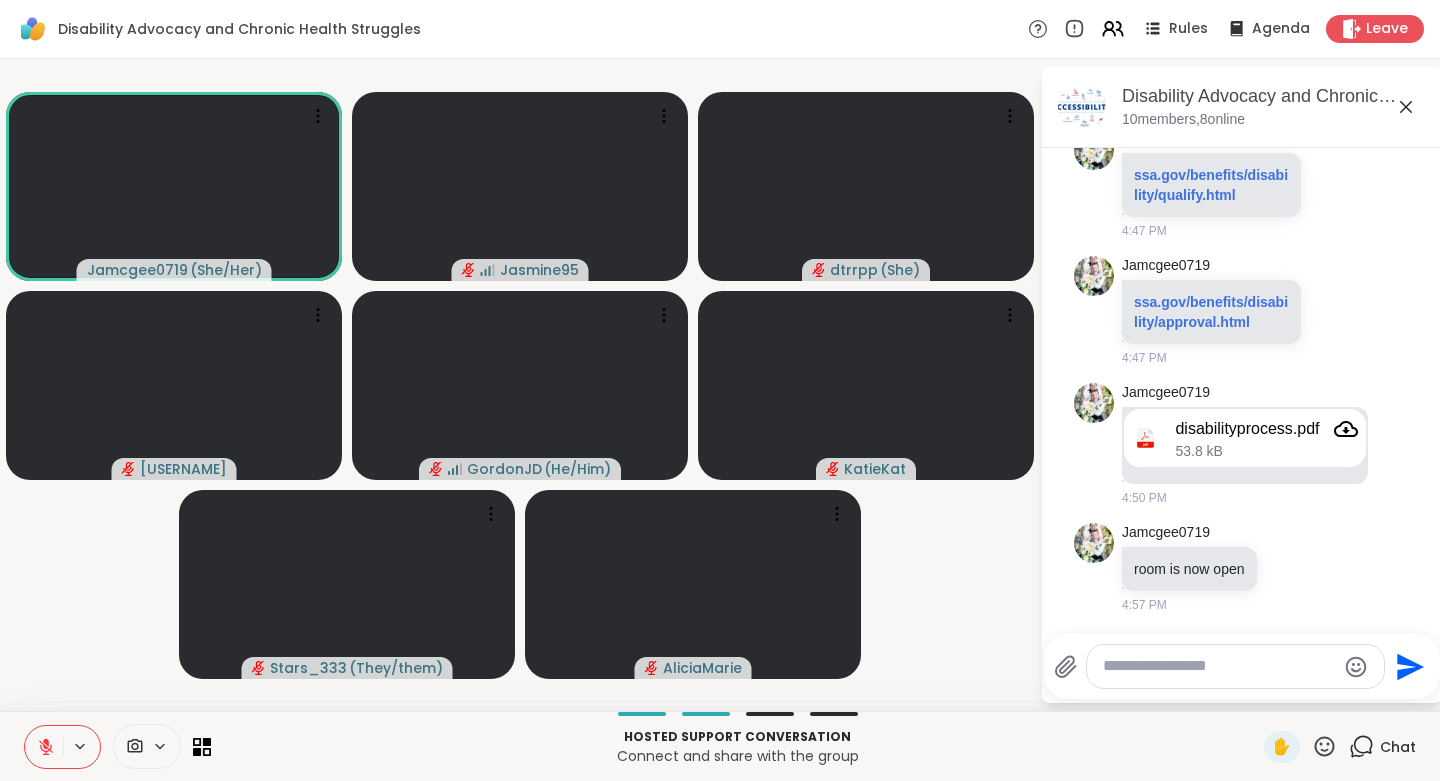 click 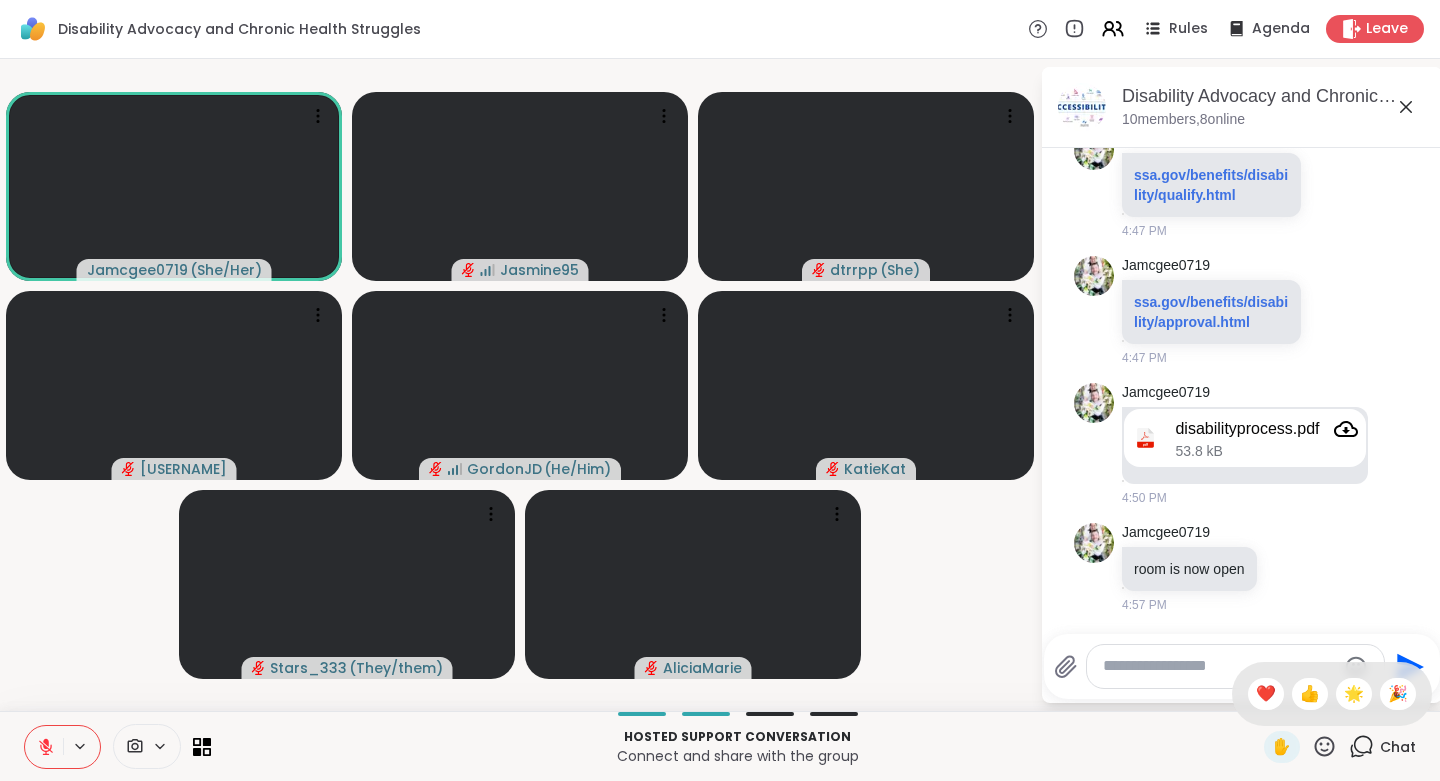 click on "👍" at bounding box center (1310, 694) 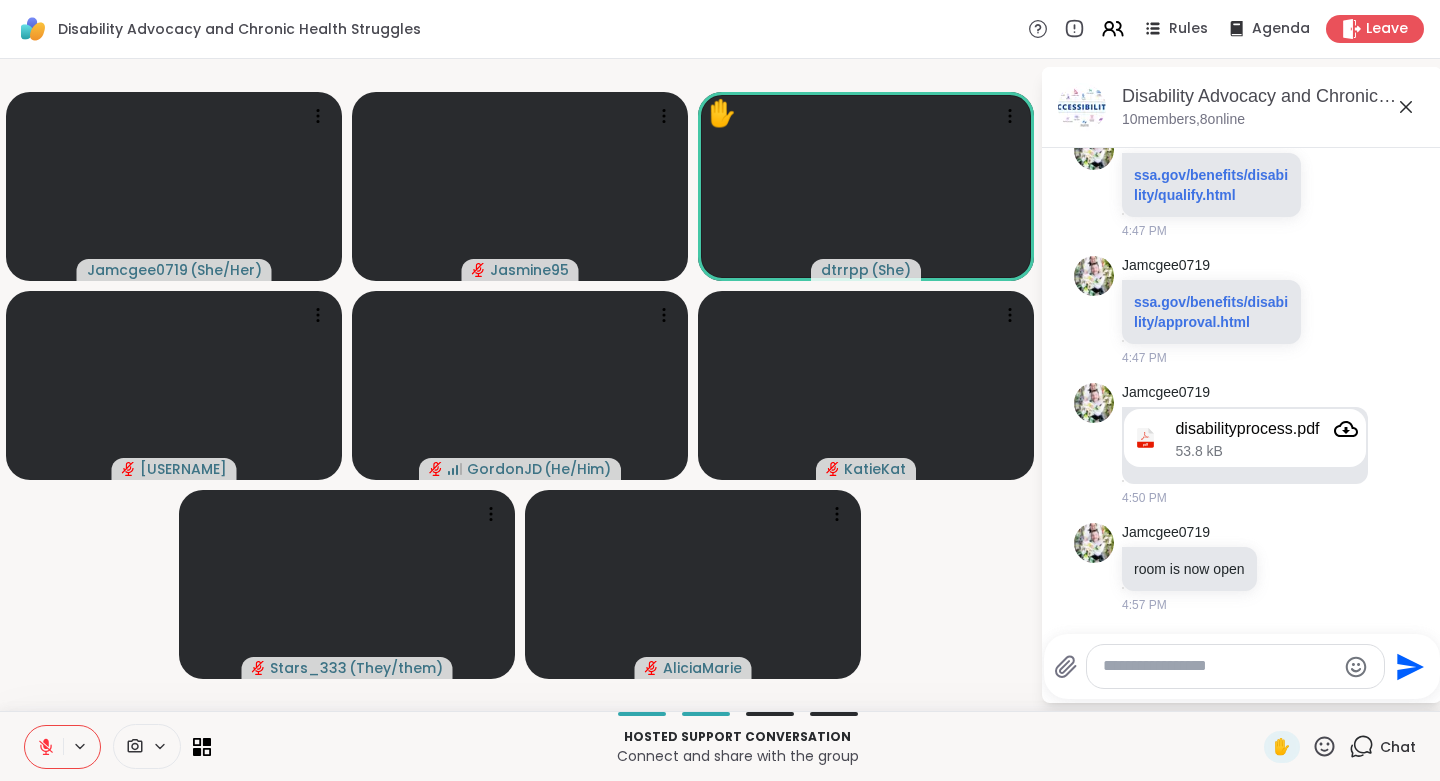 click 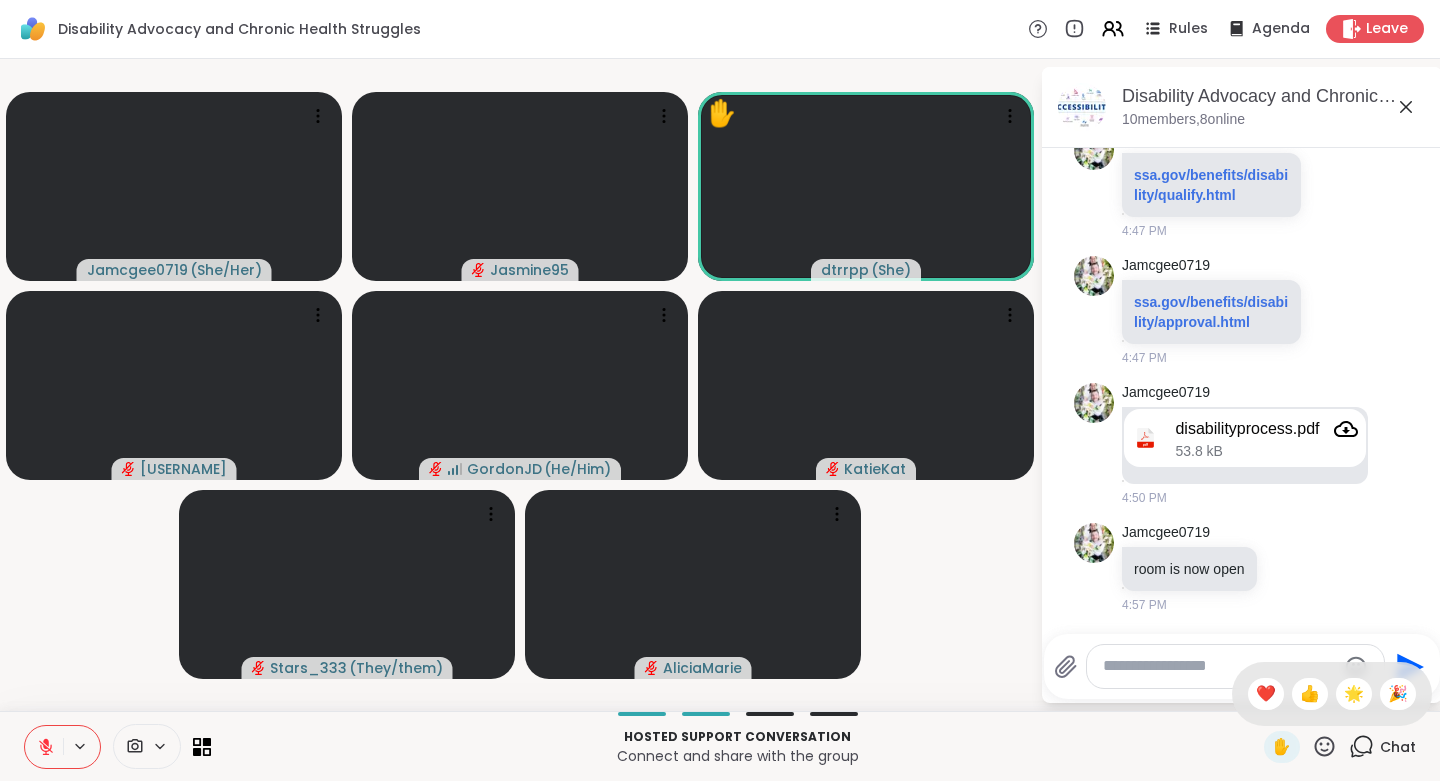 click on "❤️" at bounding box center [1266, 694] 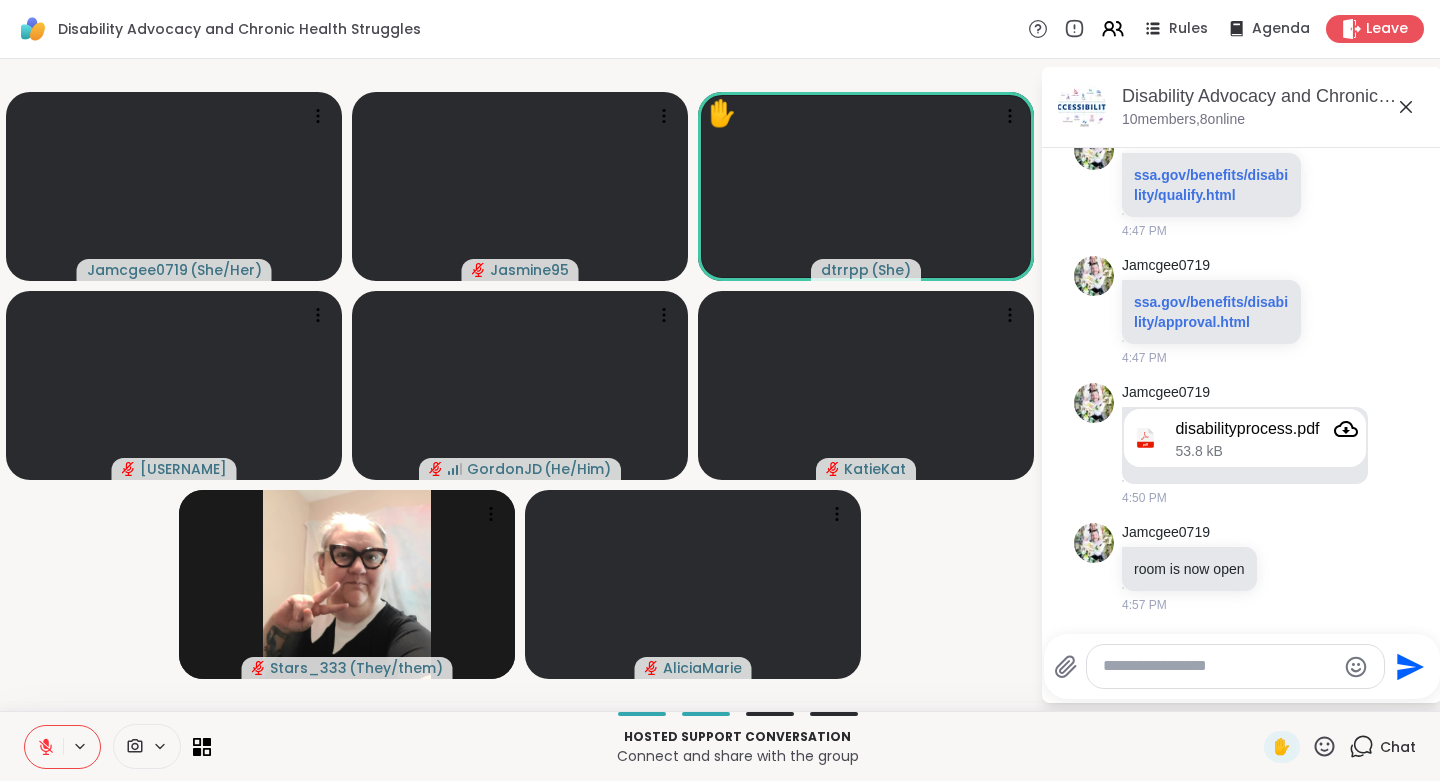 click 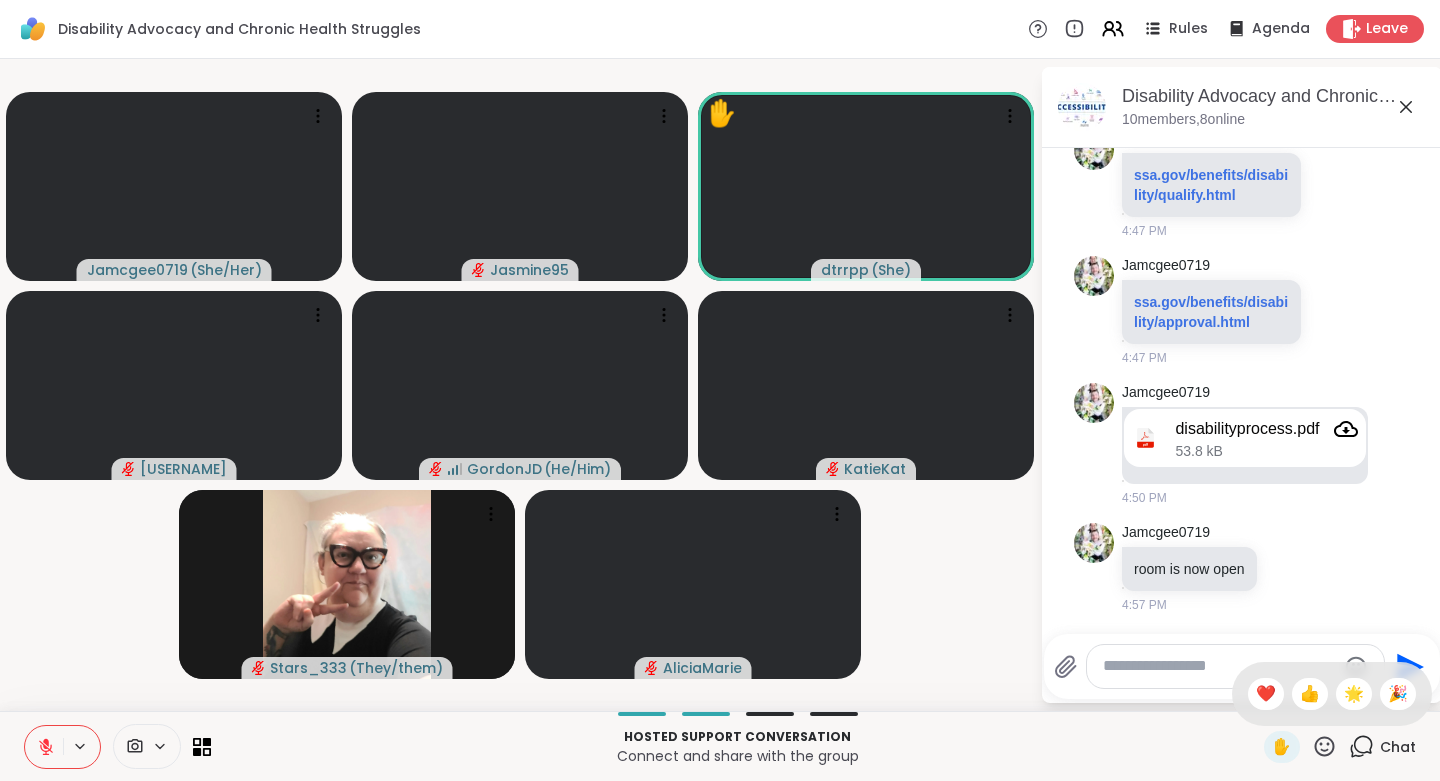 click on "❤️" at bounding box center (1266, 694) 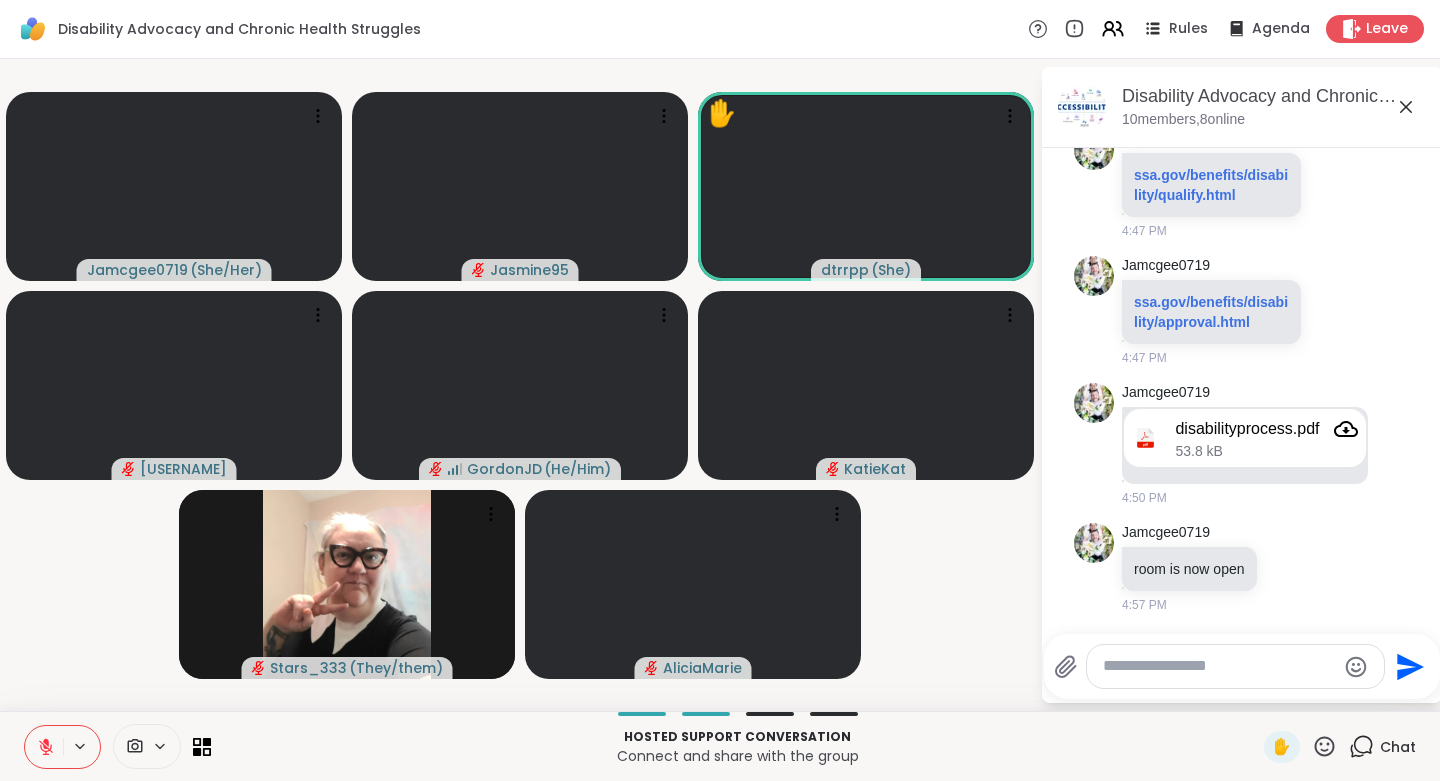 click 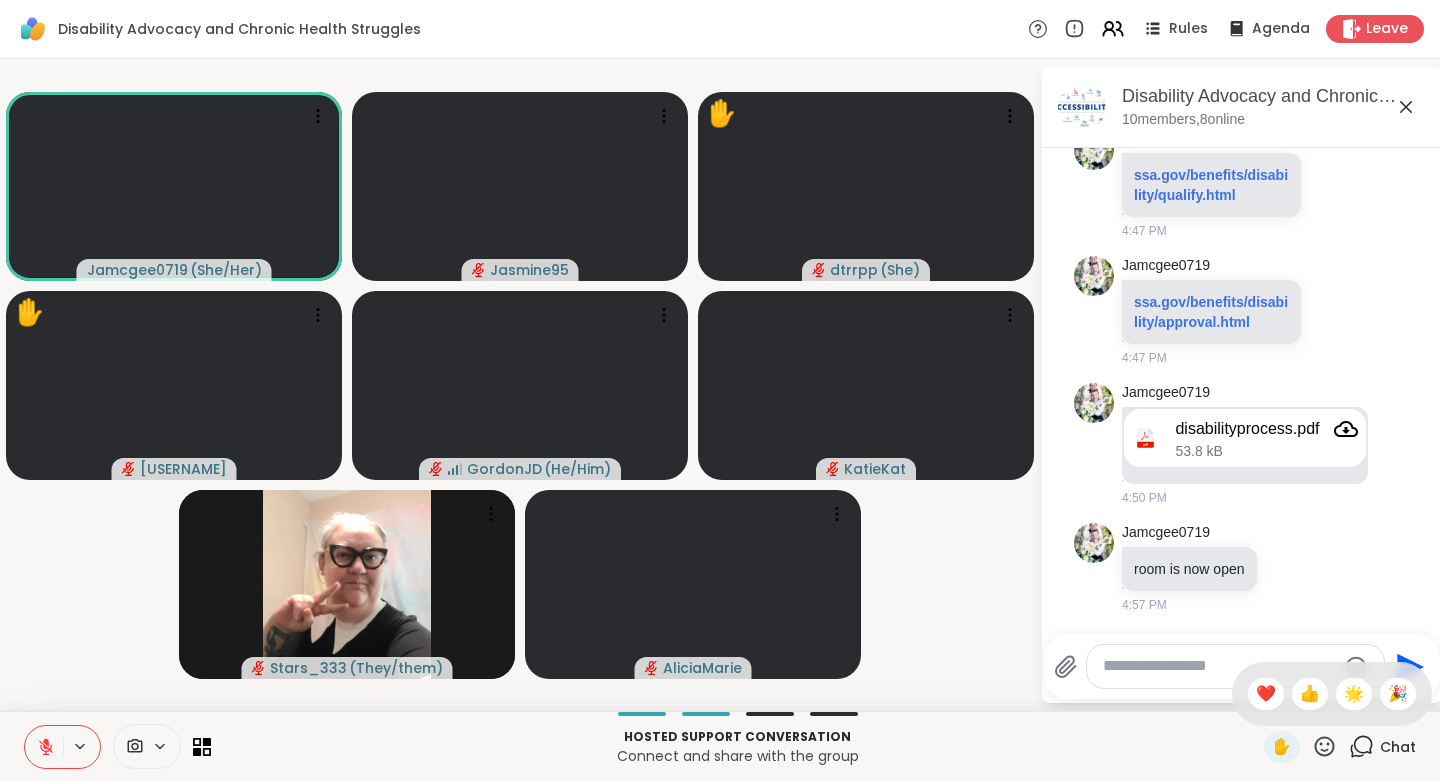 click on "👍" at bounding box center (1310, 694) 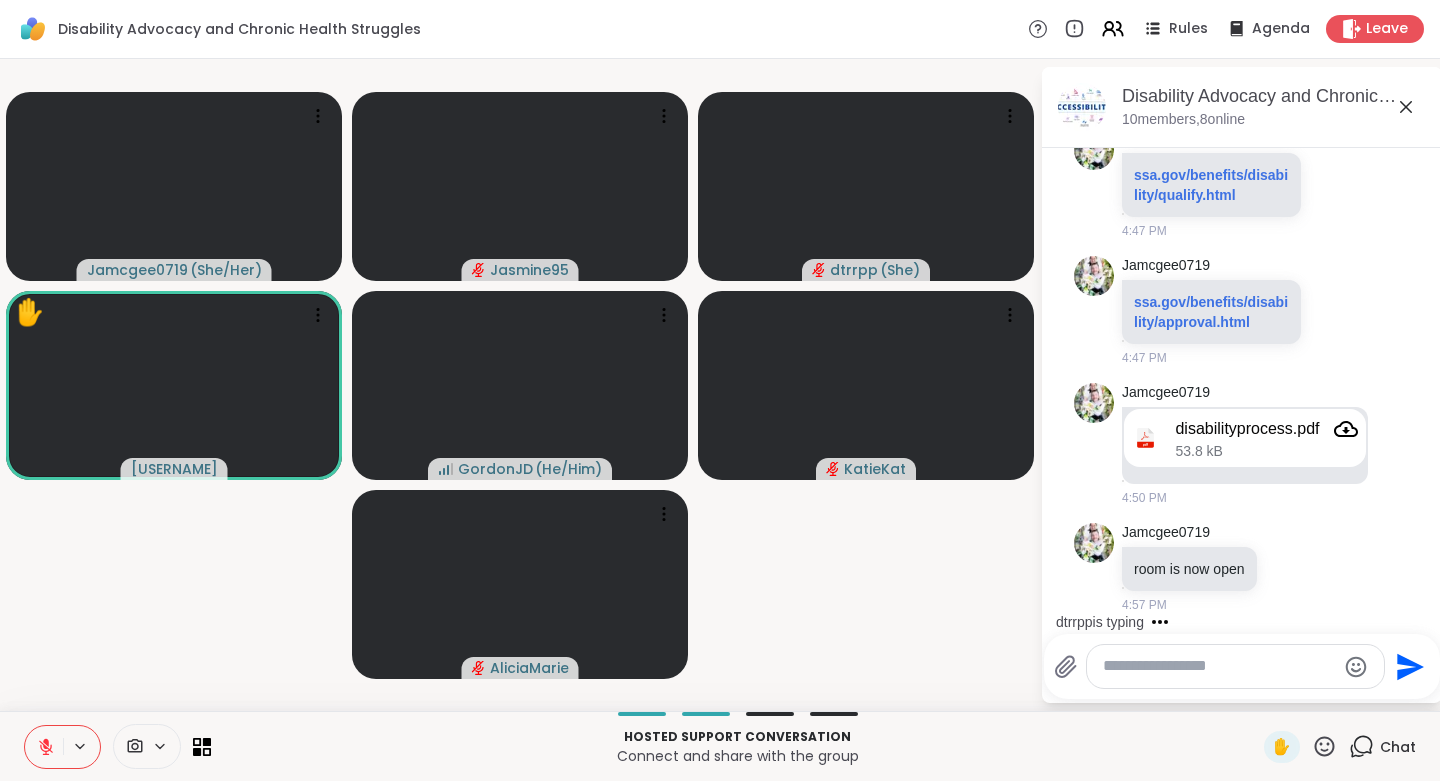 scroll, scrollTop: 2638, scrollLeft: 0, axis: vertical 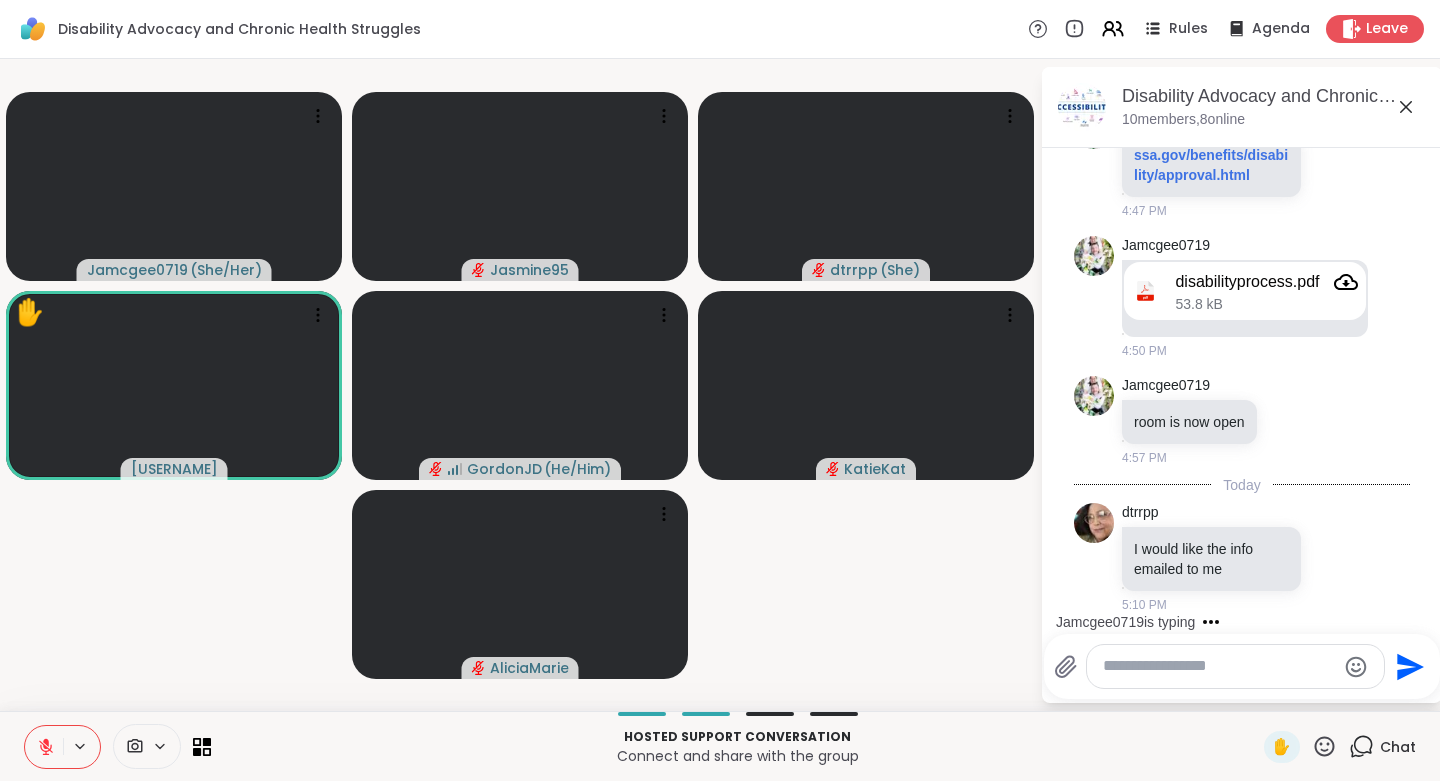 click 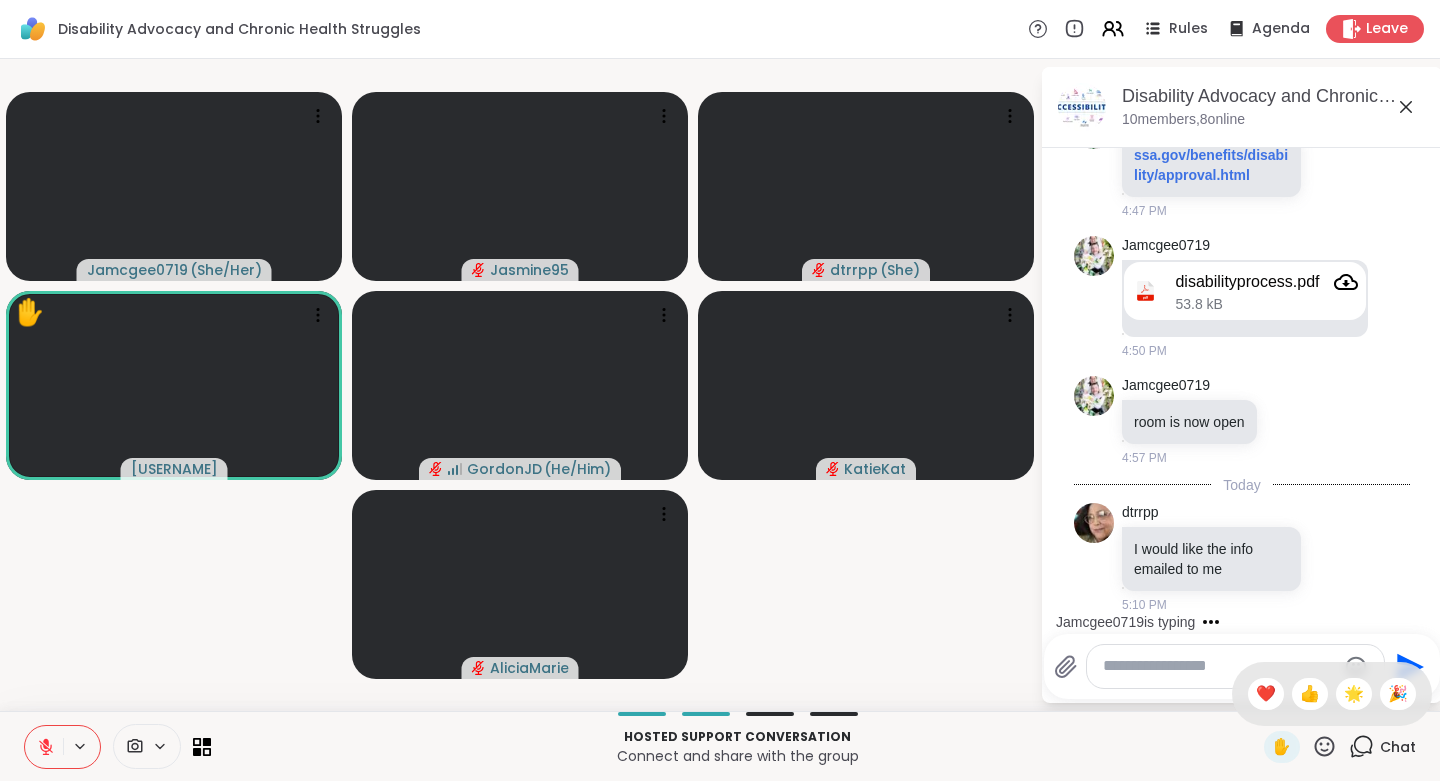 click on "❤️" at bounding box center (1266, 694) 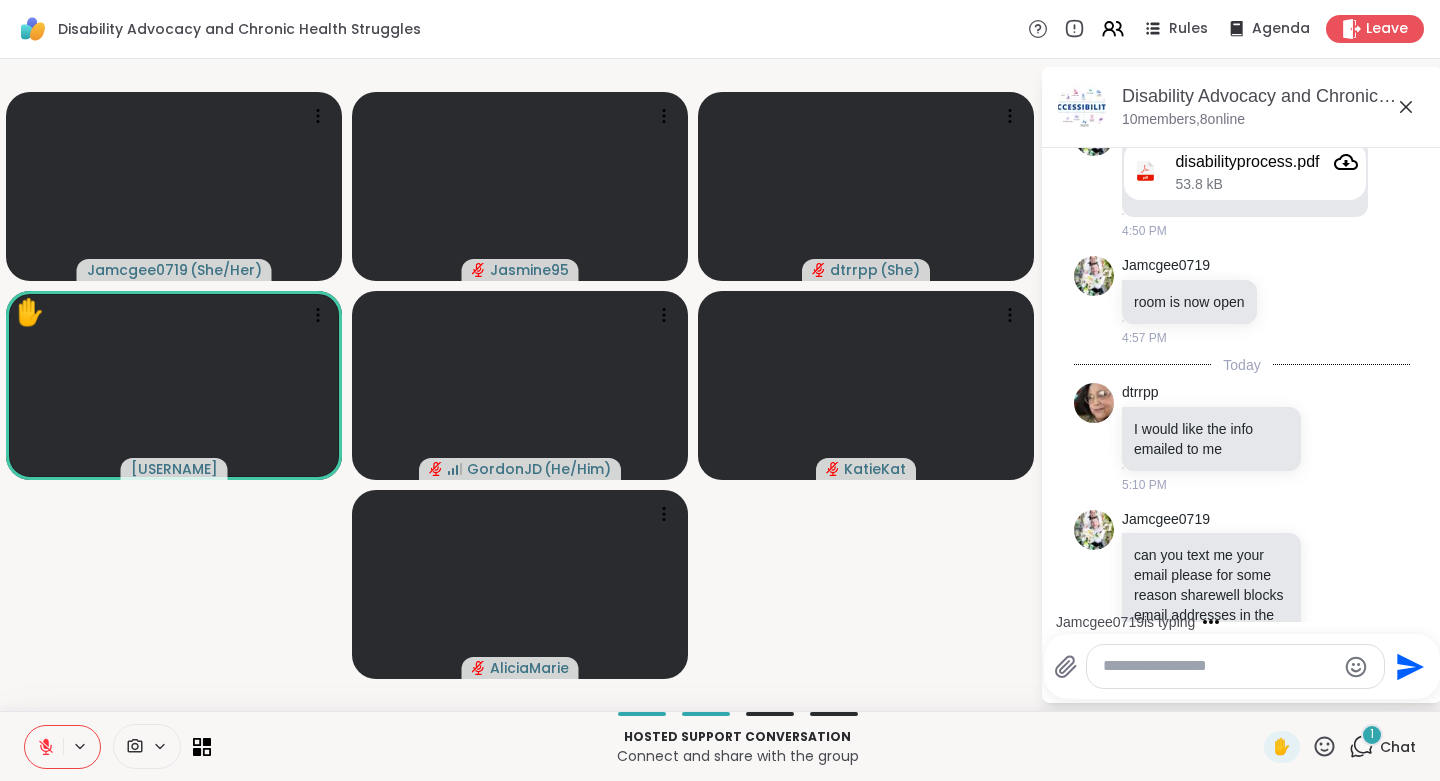 scroll, scrollTop: 2864, scrollLeft: 0, axis: vertical 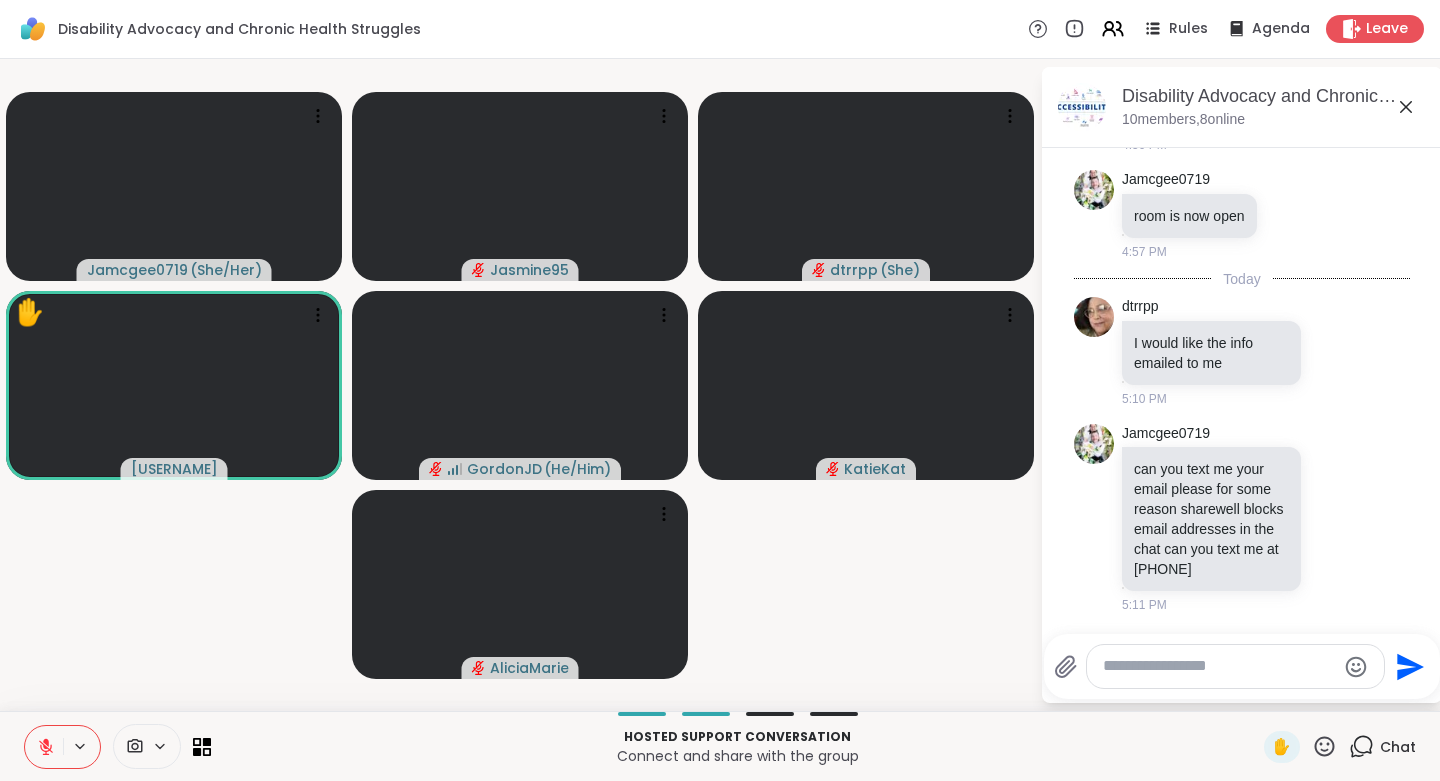 click 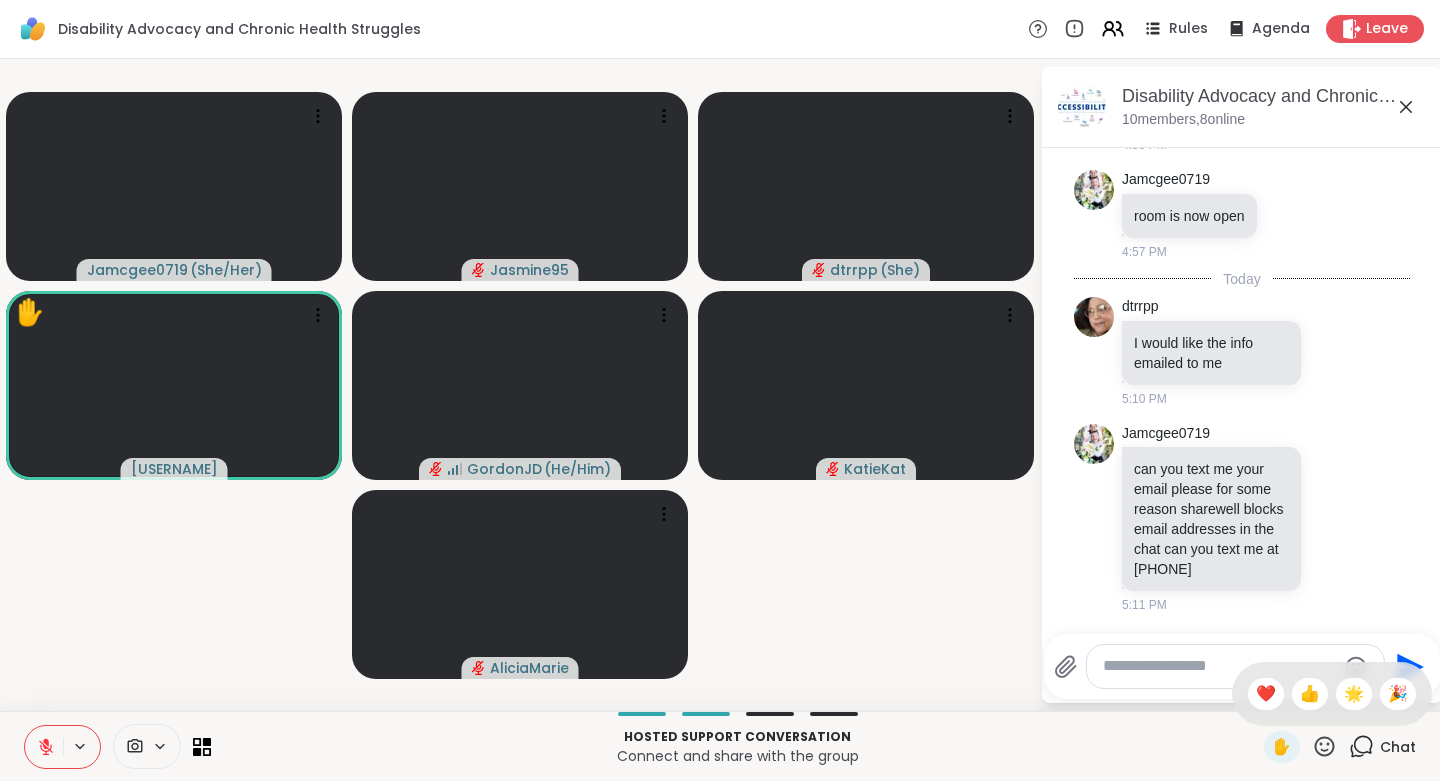 click on "❤️" at bounding box center (1266, 694) 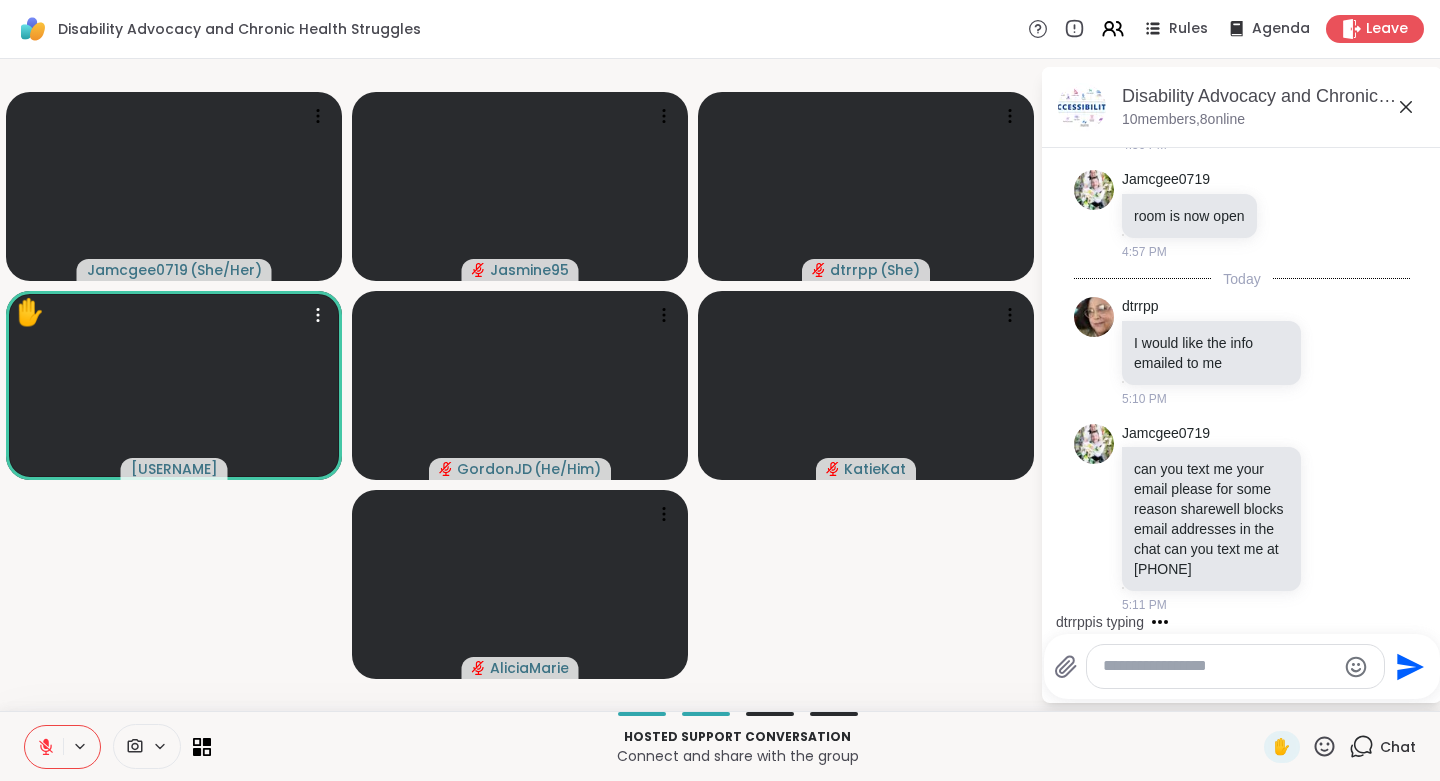 scroll, scrollTop: 2971, scrollLeft: 0, axis: vertical 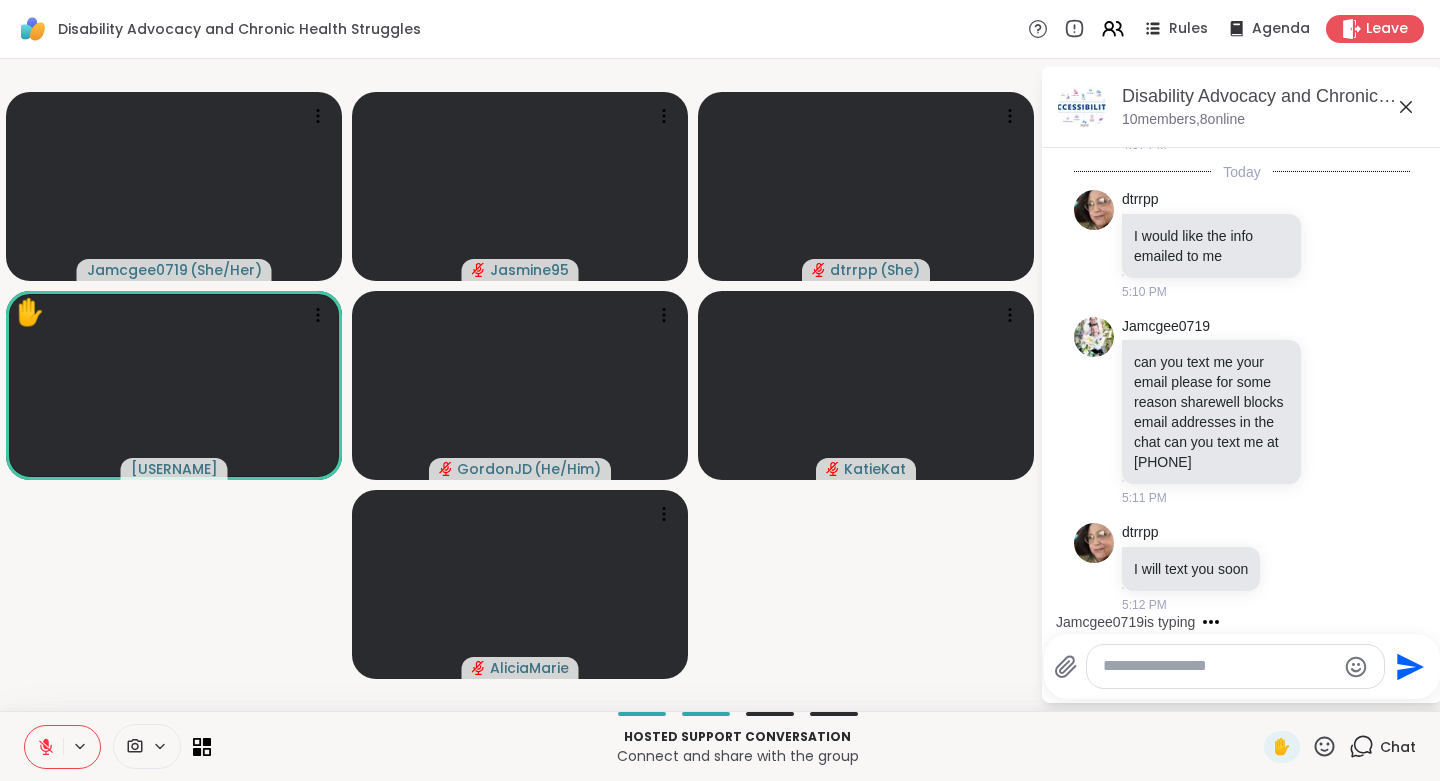 click at bounding box center (1219, 666) 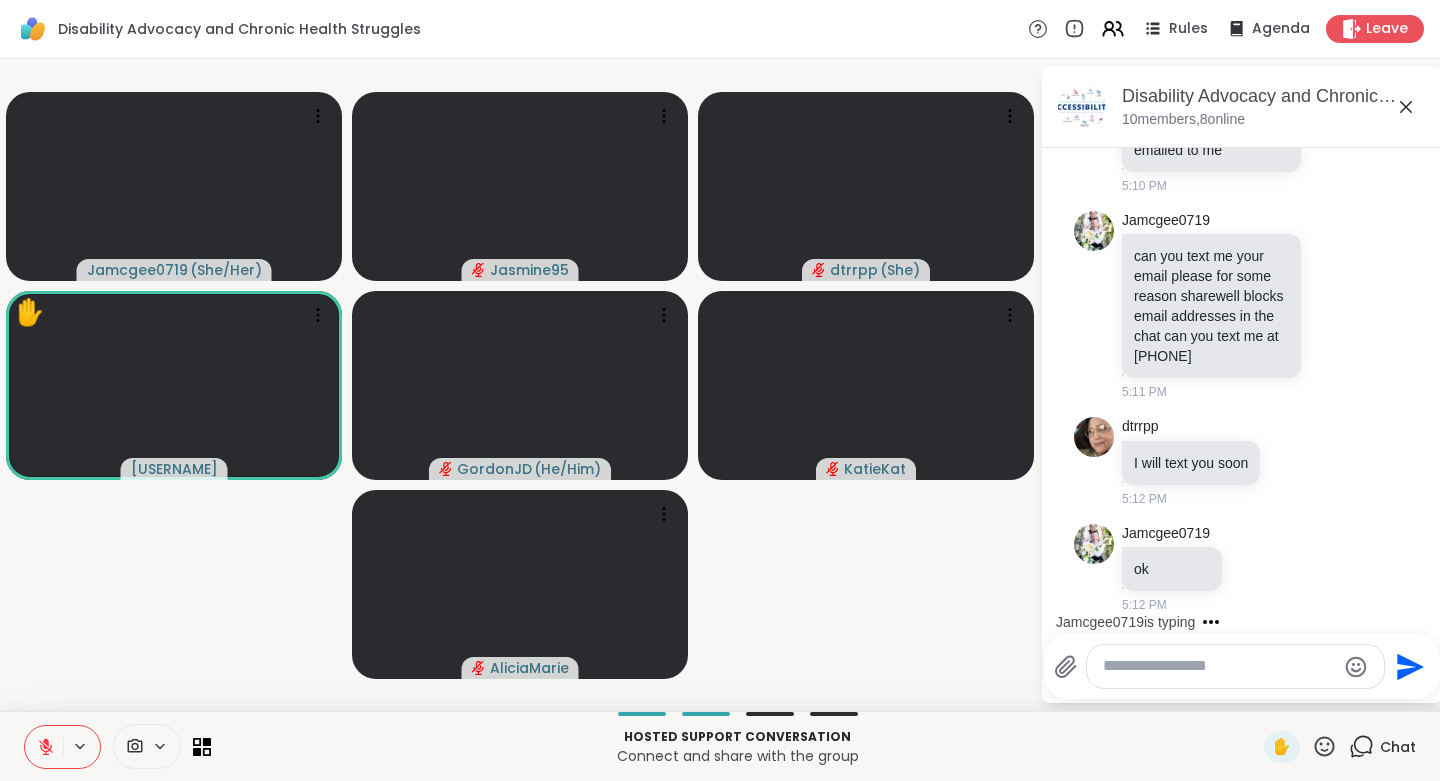 type on "*" 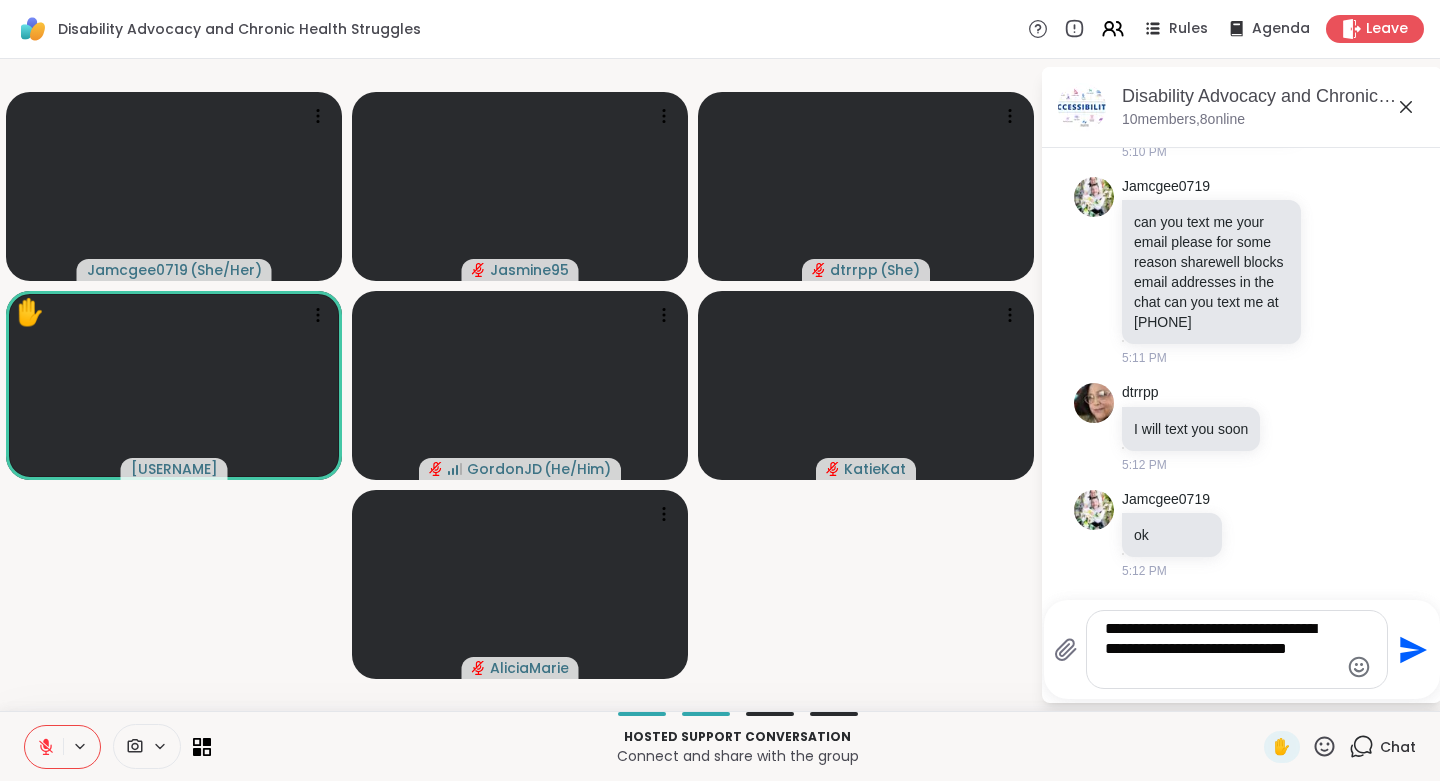 type on "**********" 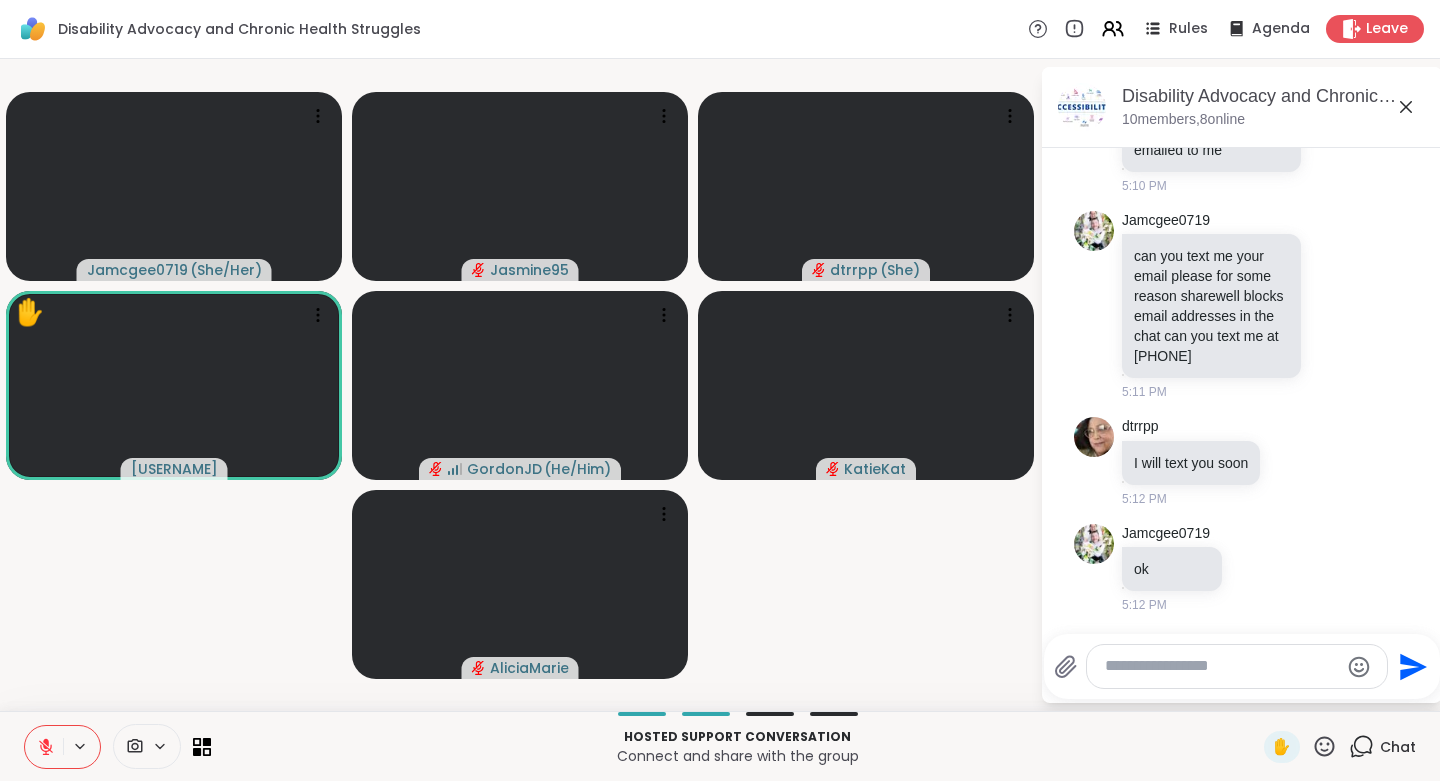 scroll, scrollTop: 3244, scrollLeft: 0, axis: vertical 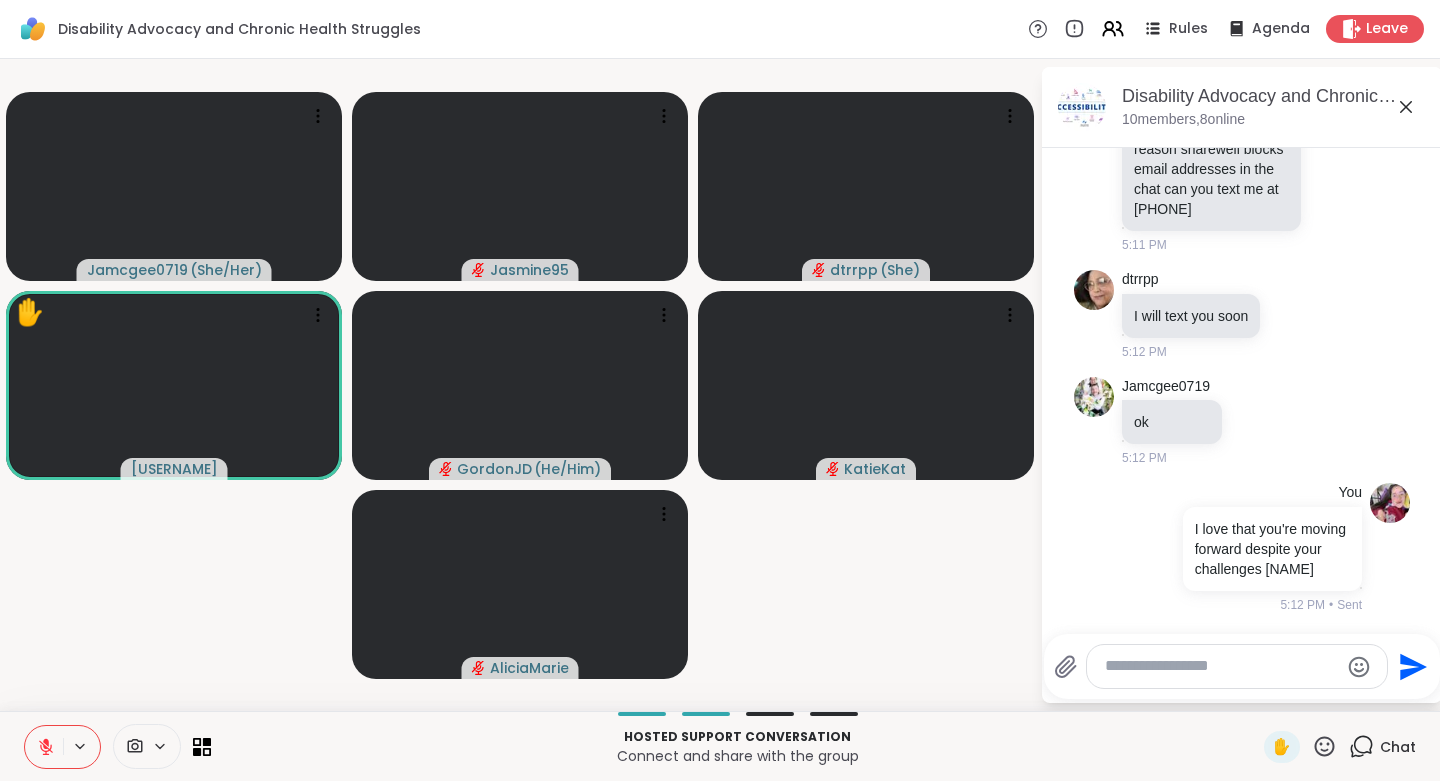 click 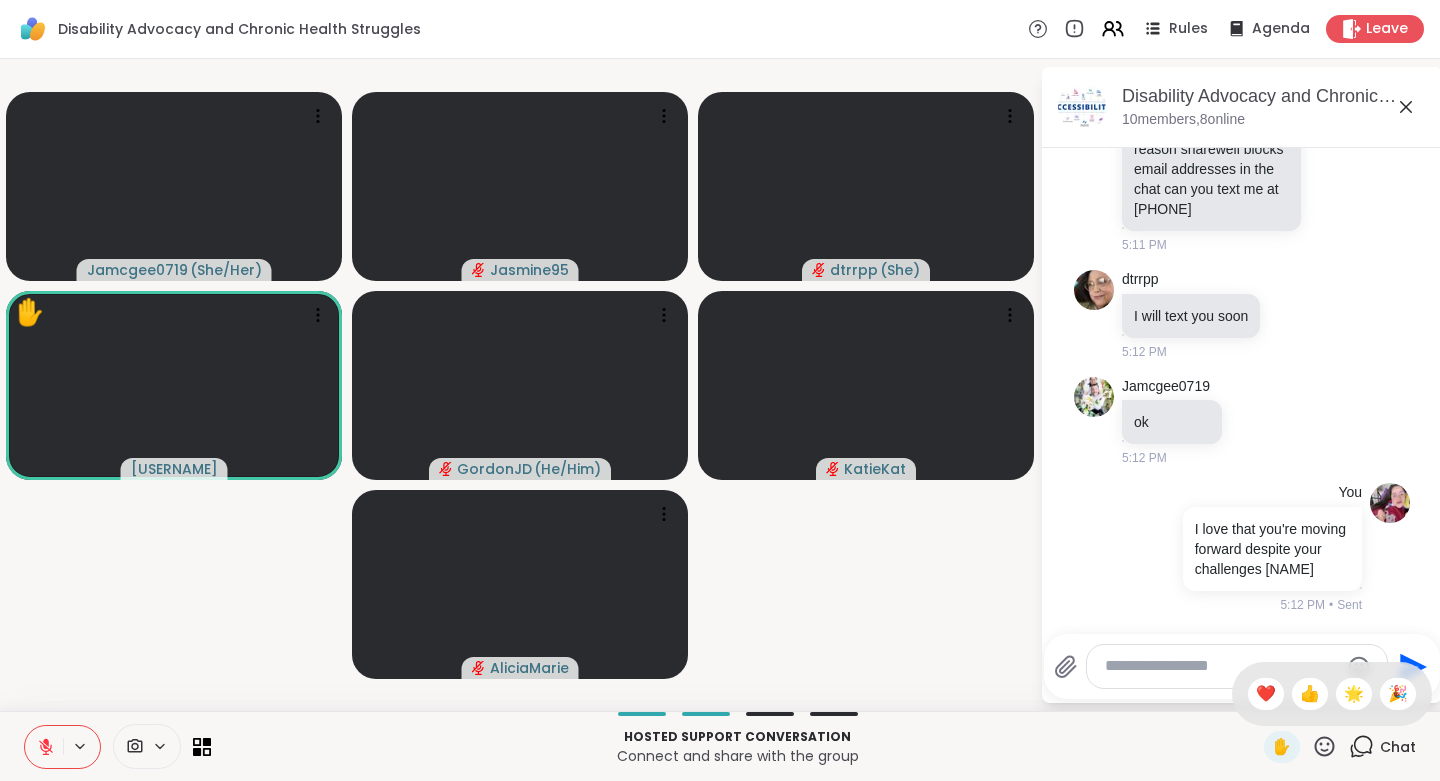 click on "❤️" at bounding box center (1266, 694) 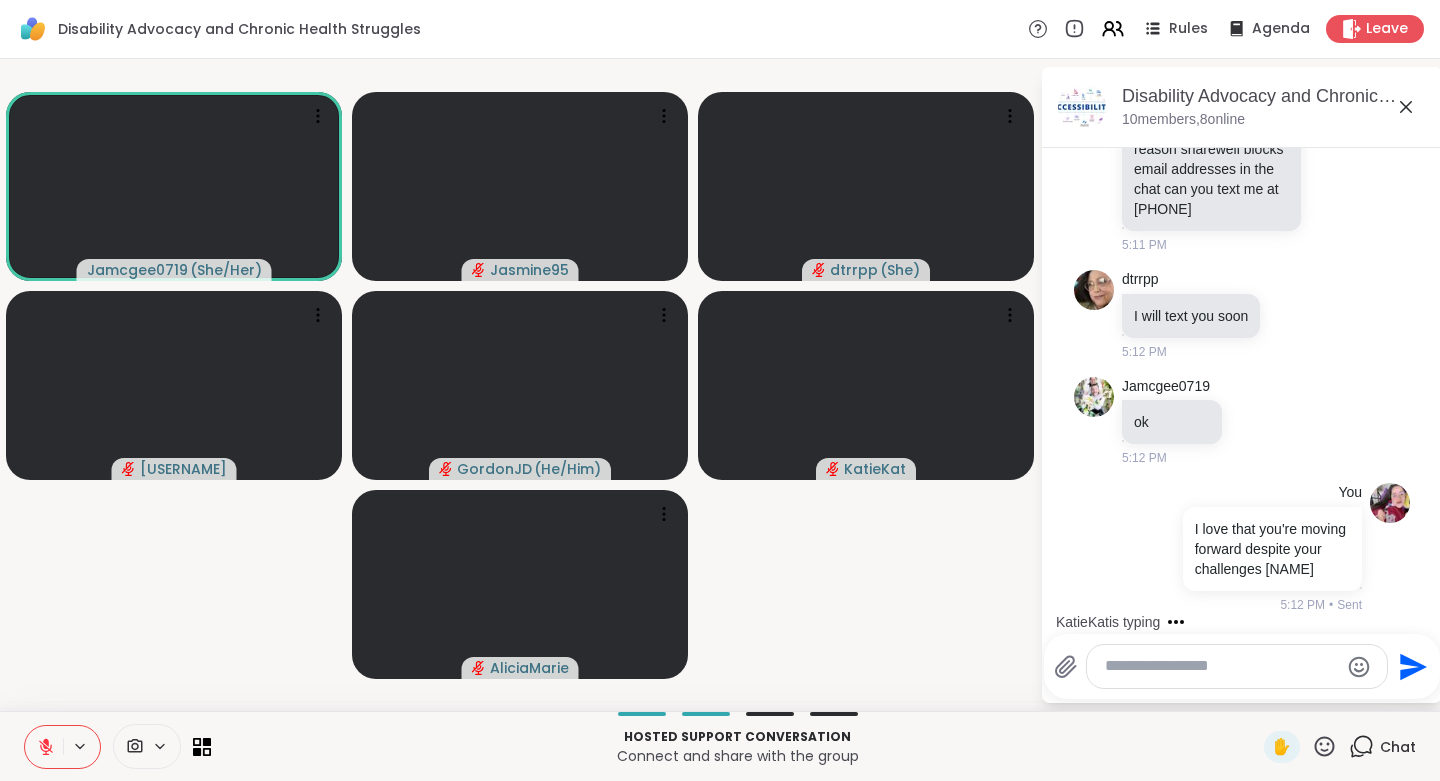 scroll, scrollTop: 3351, scrollLeft: 0, axis: vertical 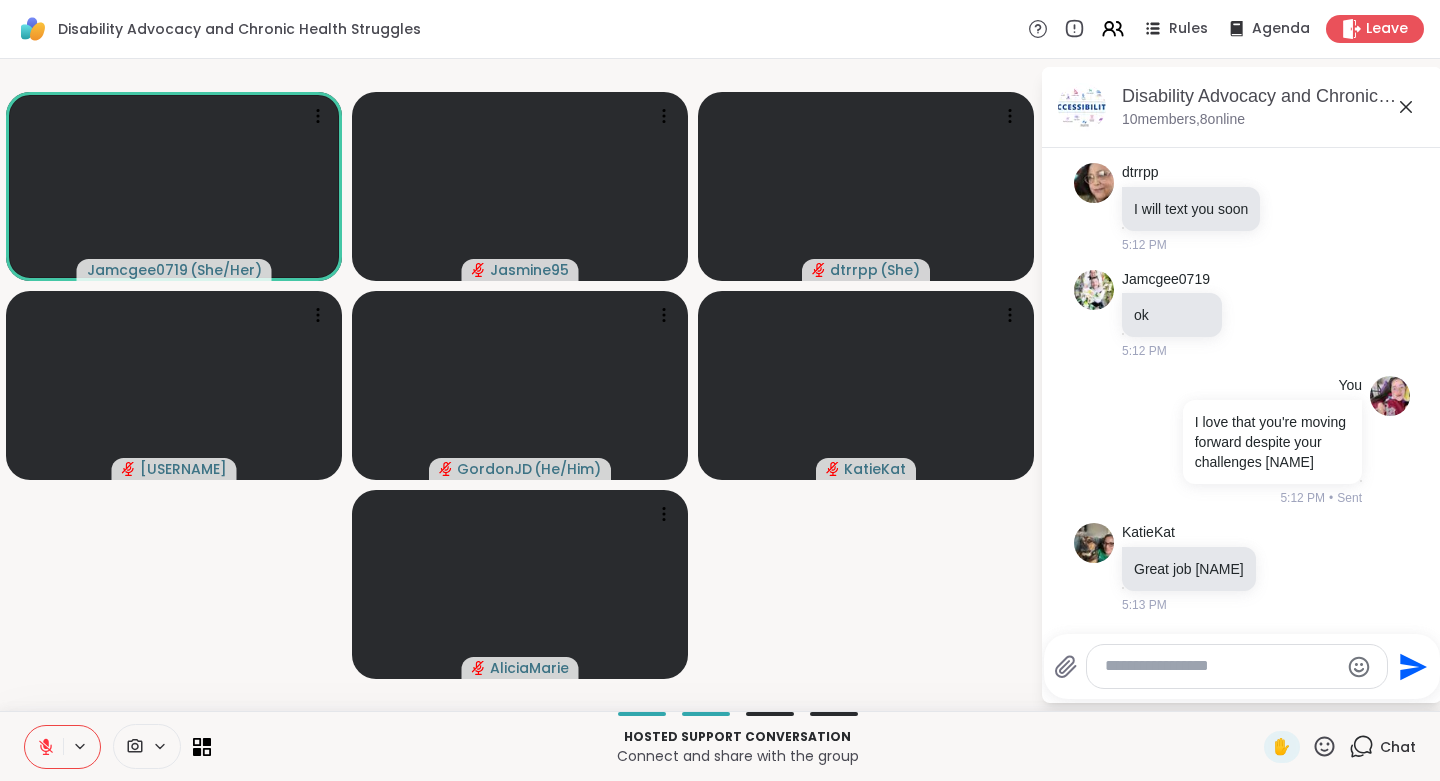 click 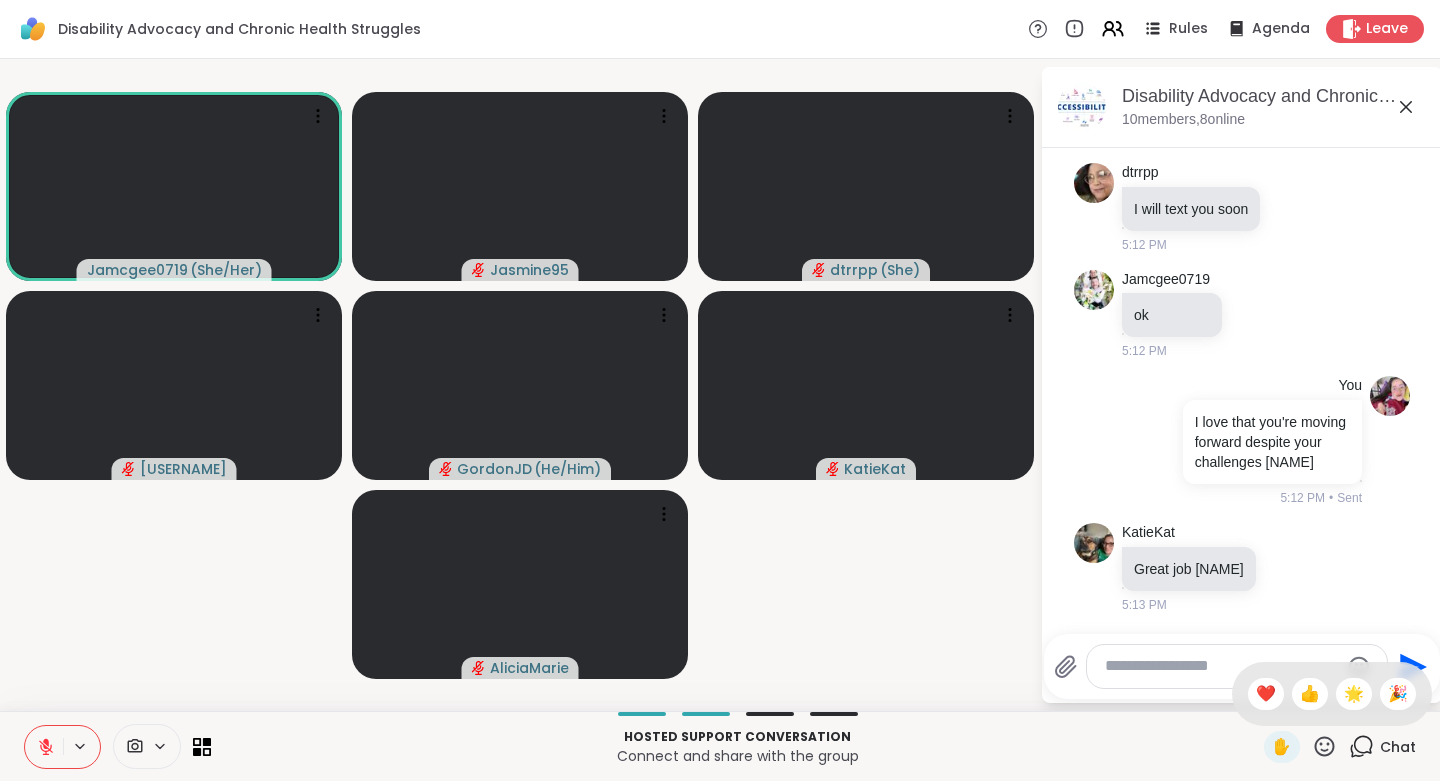 click on "🌟" at bounding box center [1354, 694] 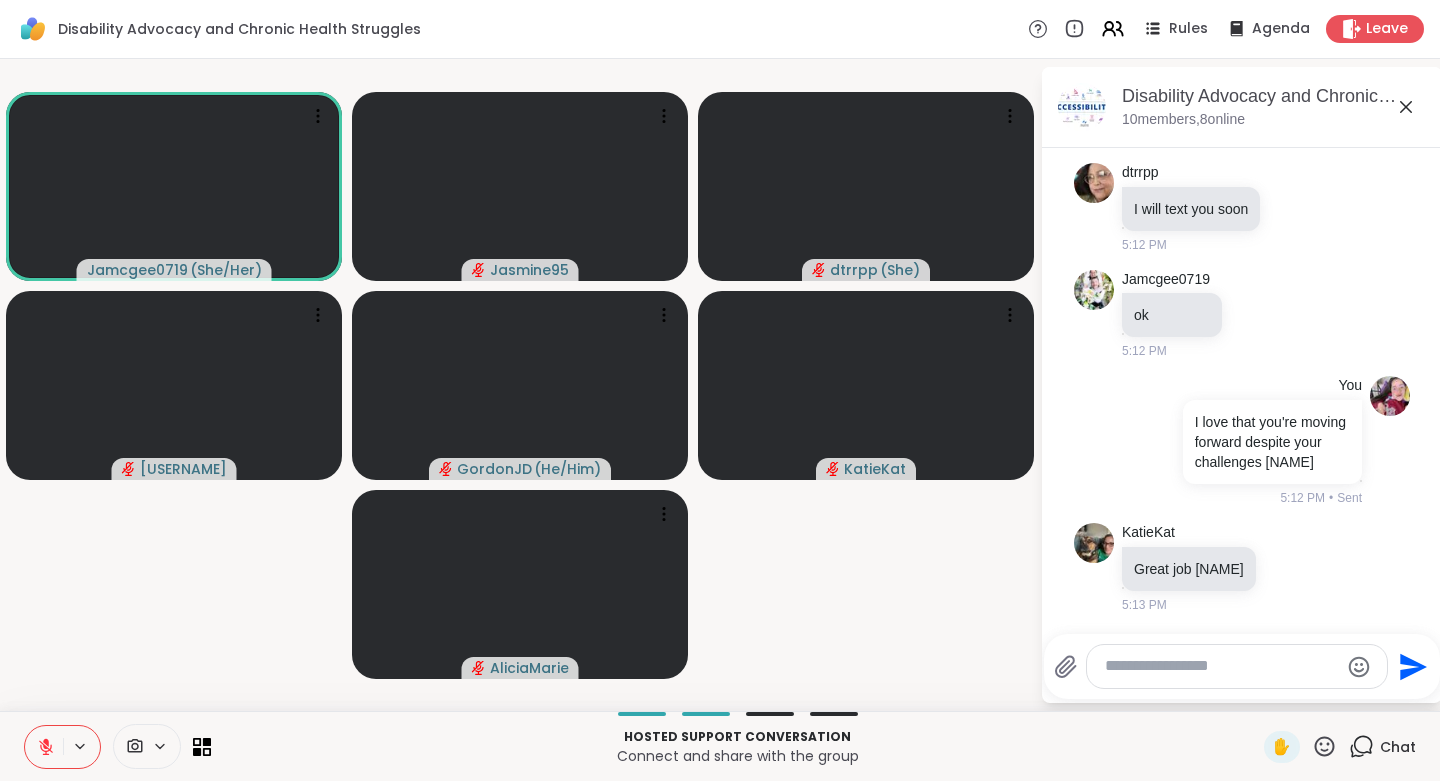 click 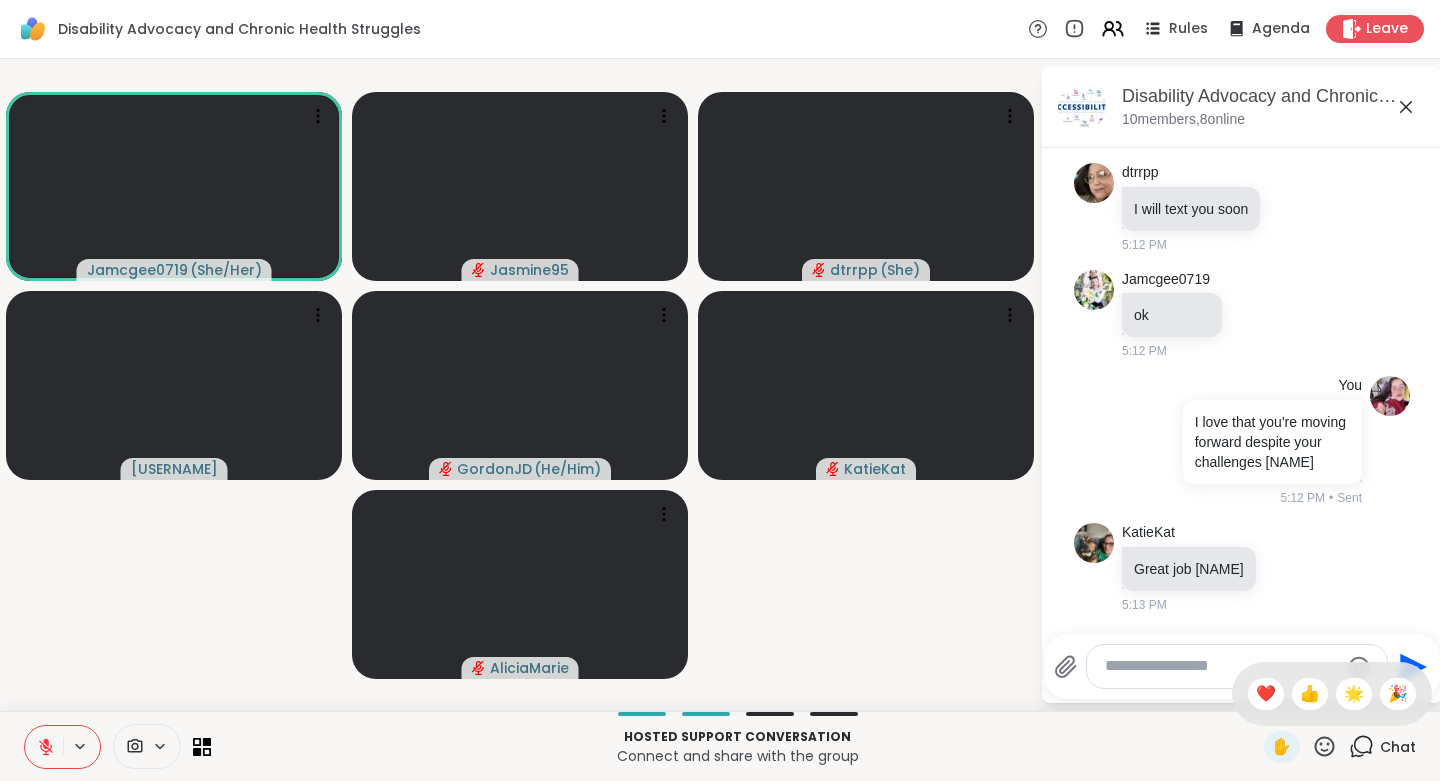 click on "👍" at bounding box center (1310, 694) 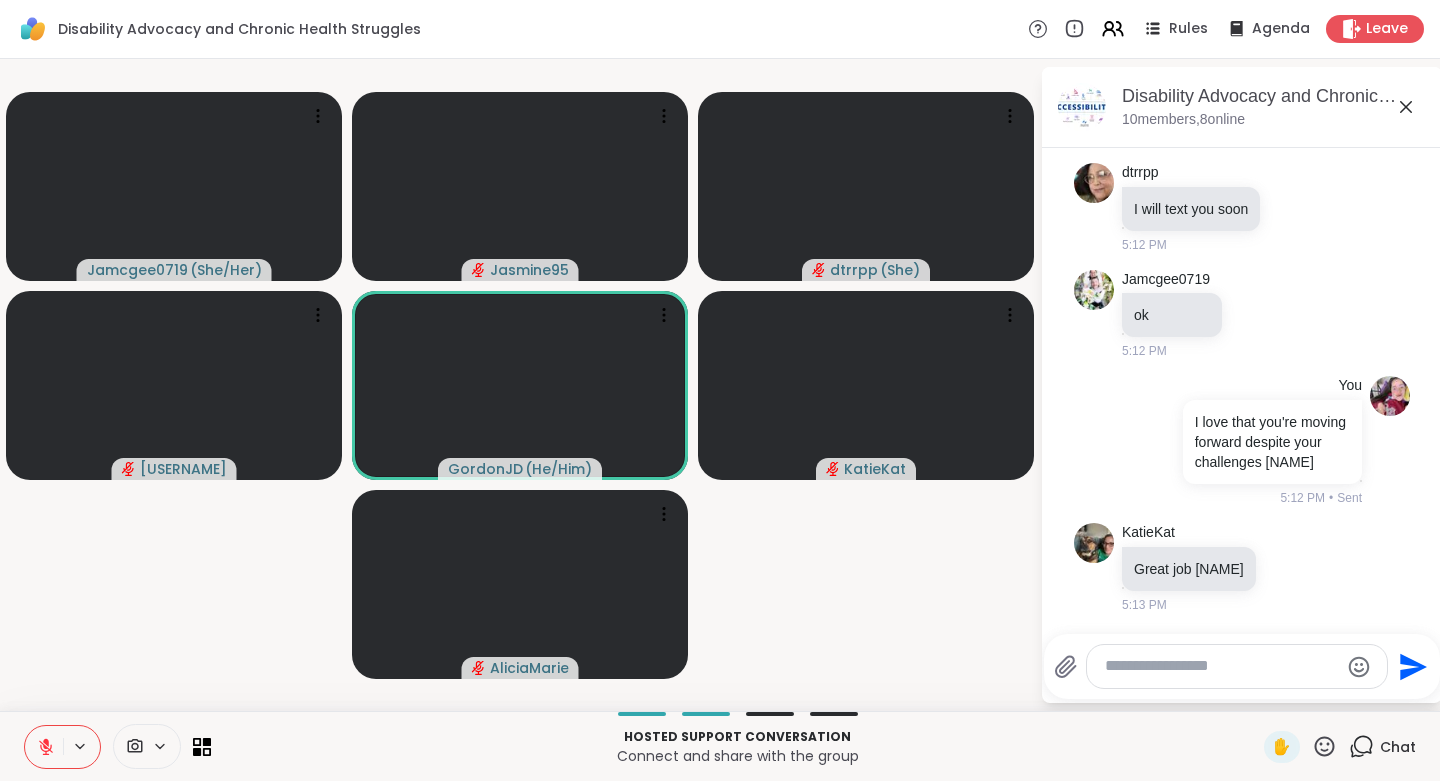 click at bounding box center [1221, 666] 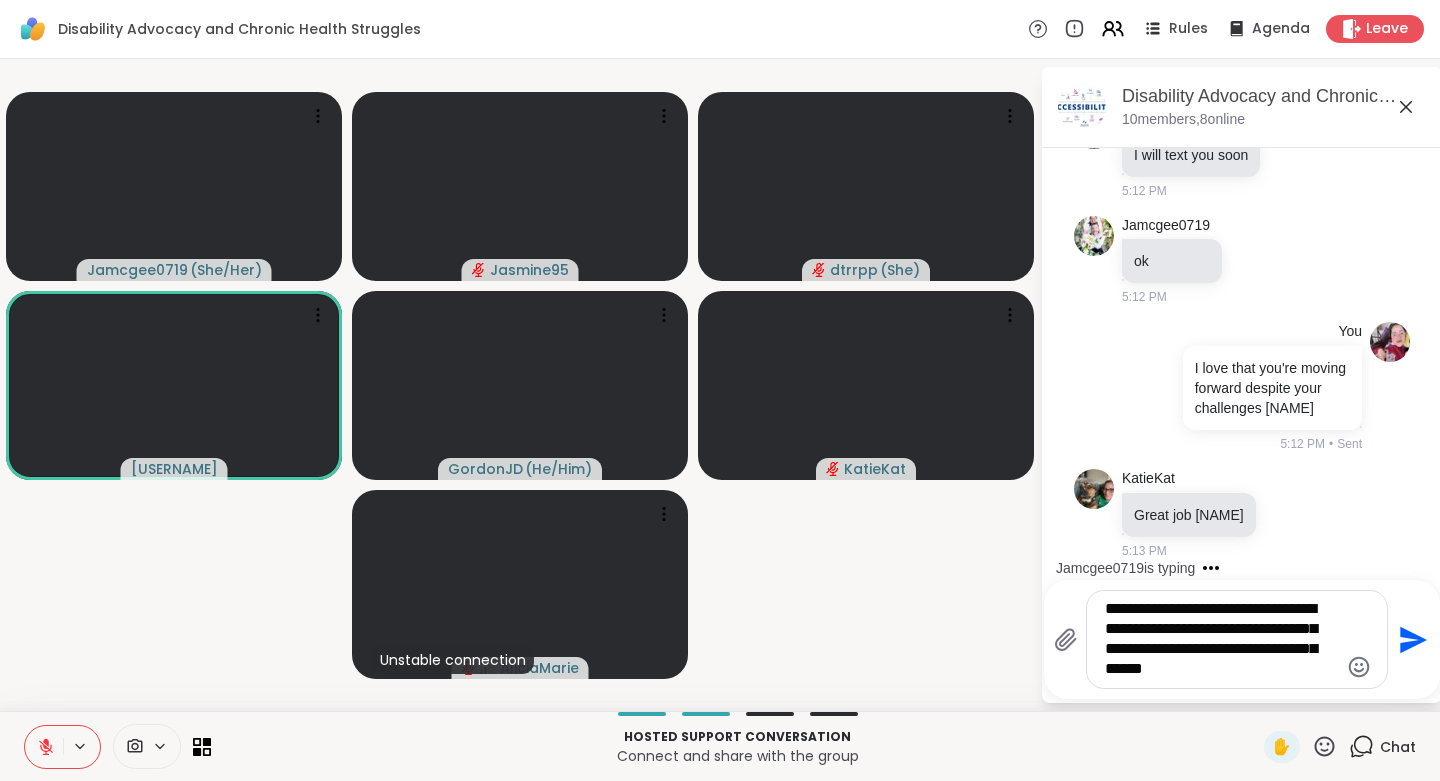 type on "**********" 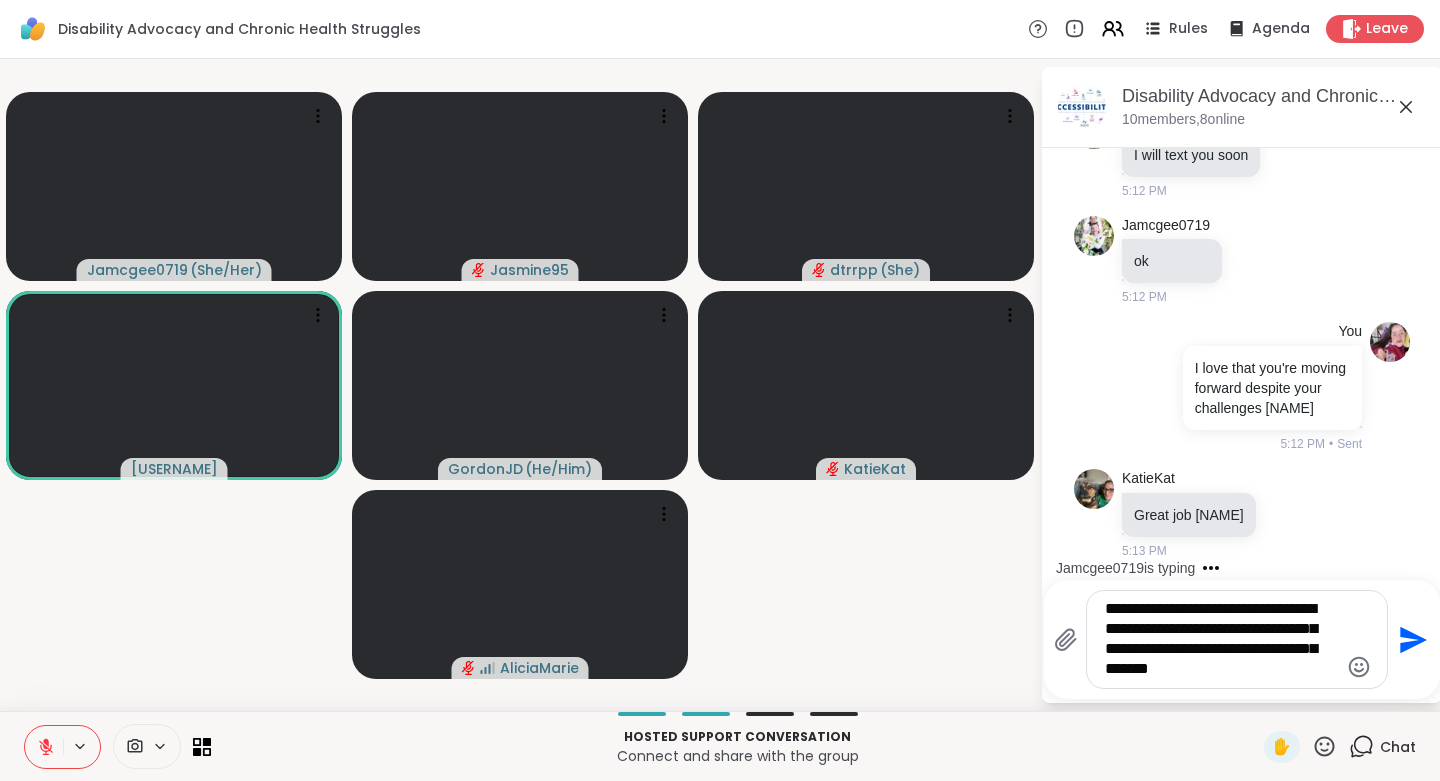 type 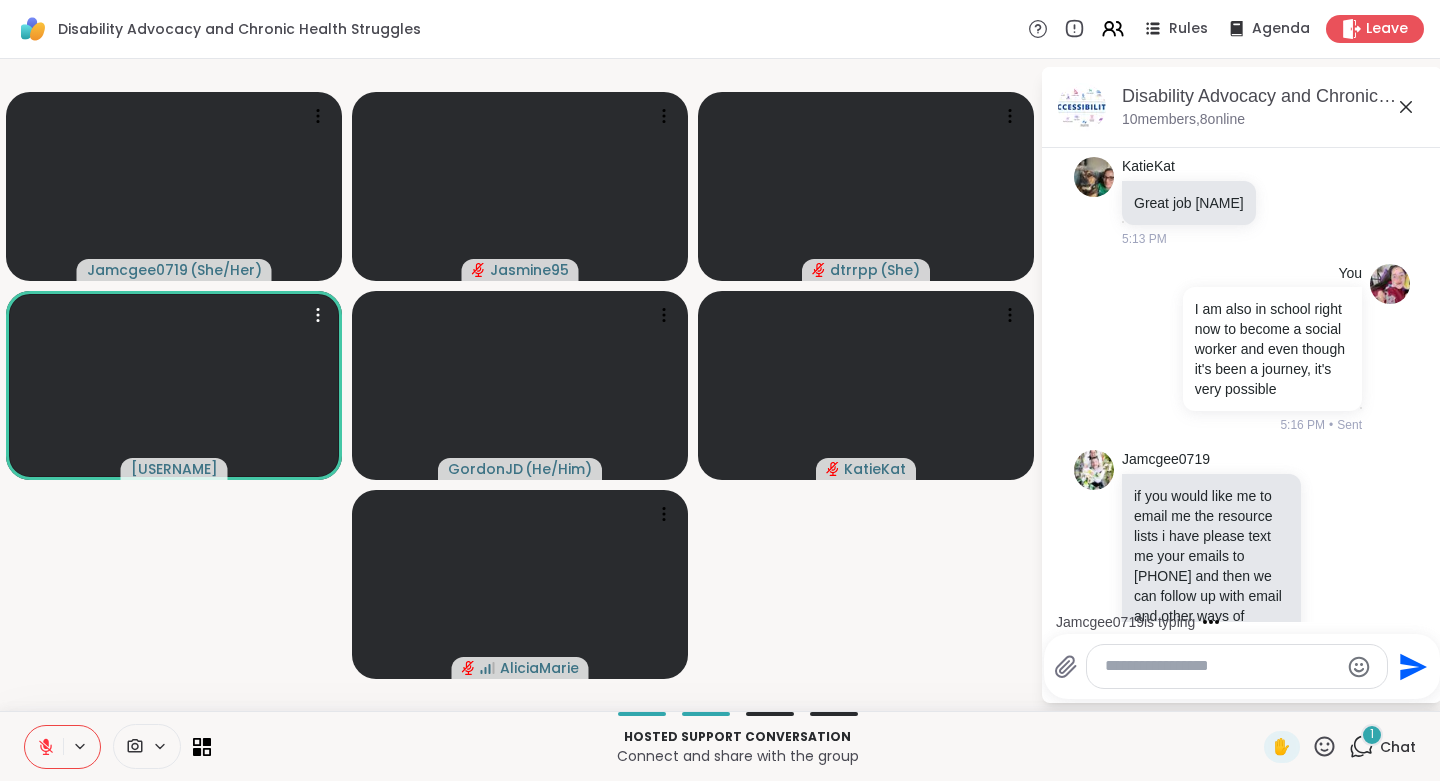 scroll, scrollTop: 4004, scrollLeft: 0, axis: vertical 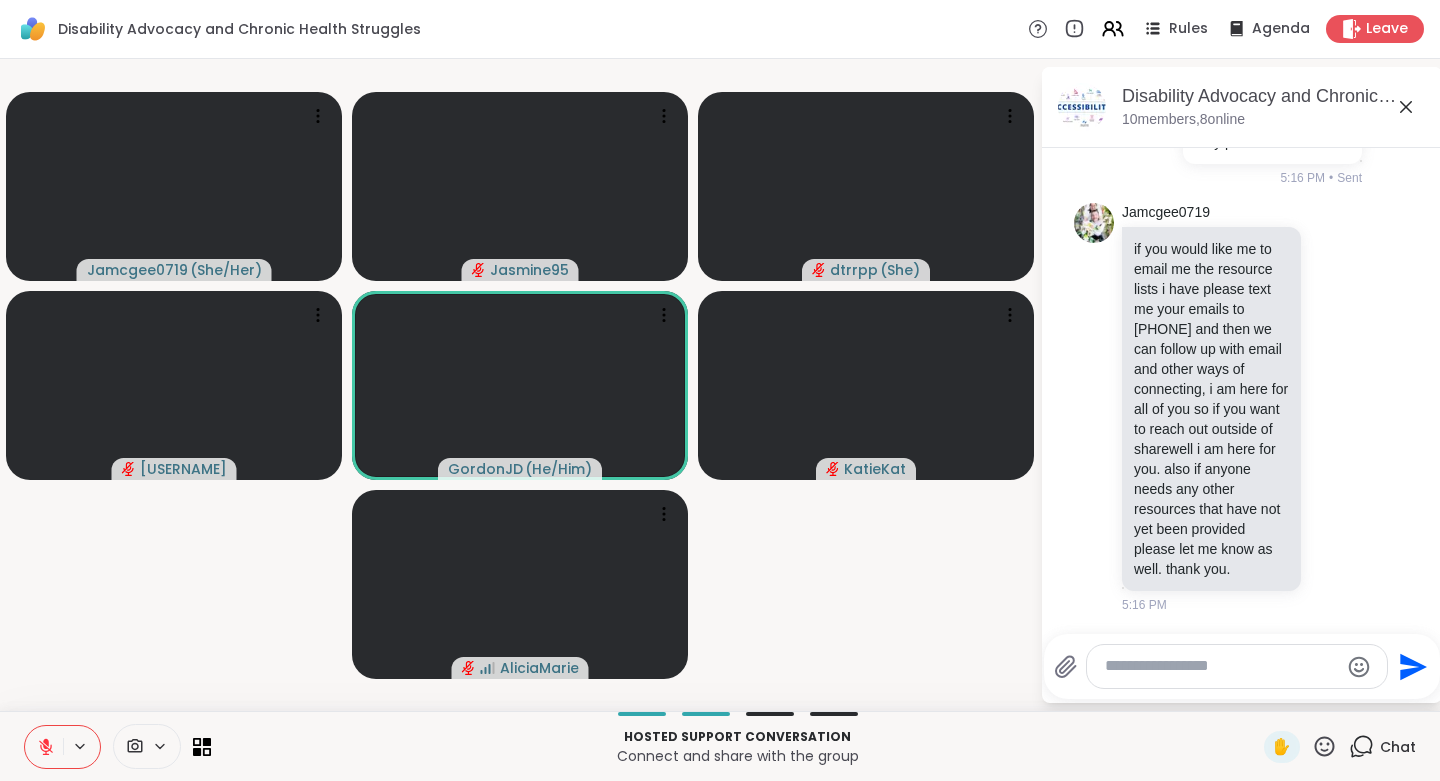 click 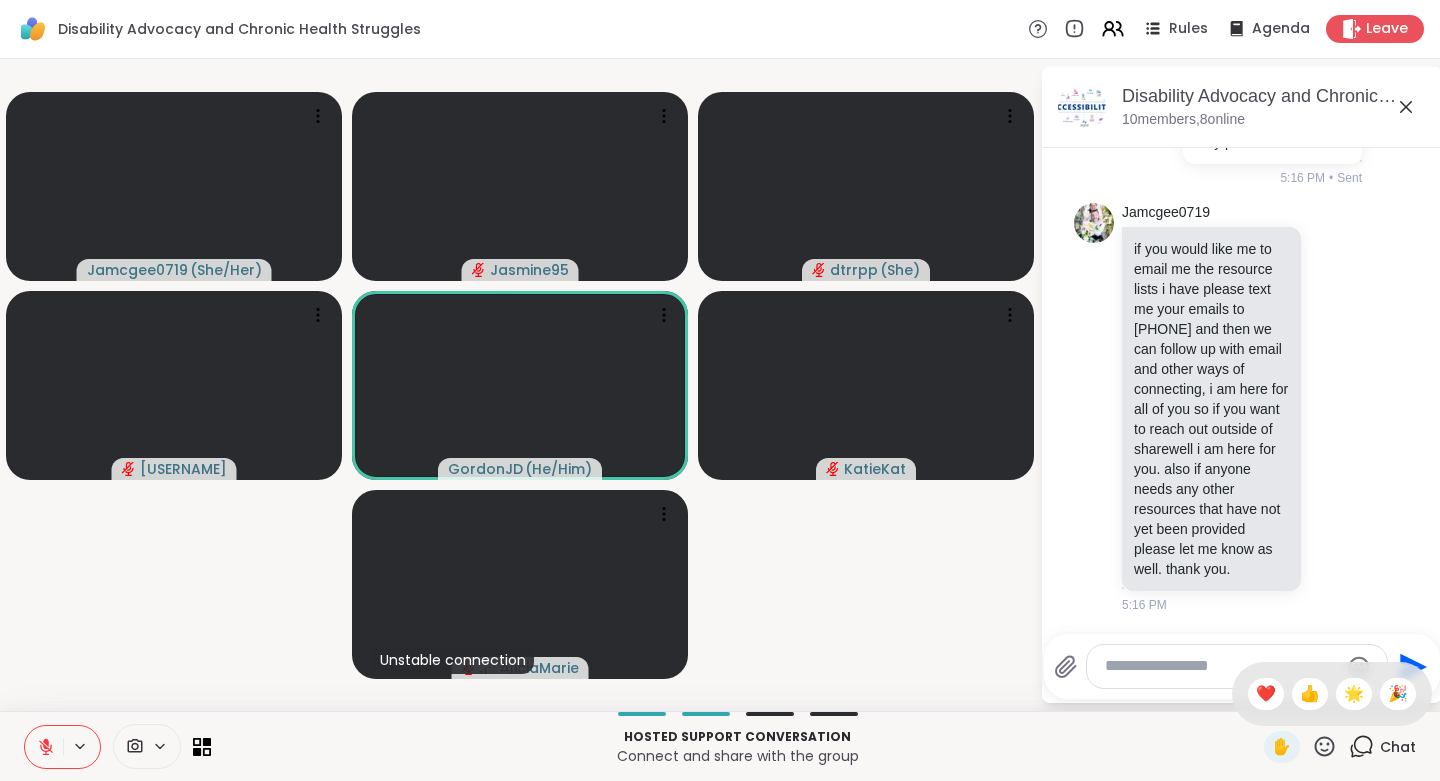 click on "❤️" at bounding box center (1266, 694) 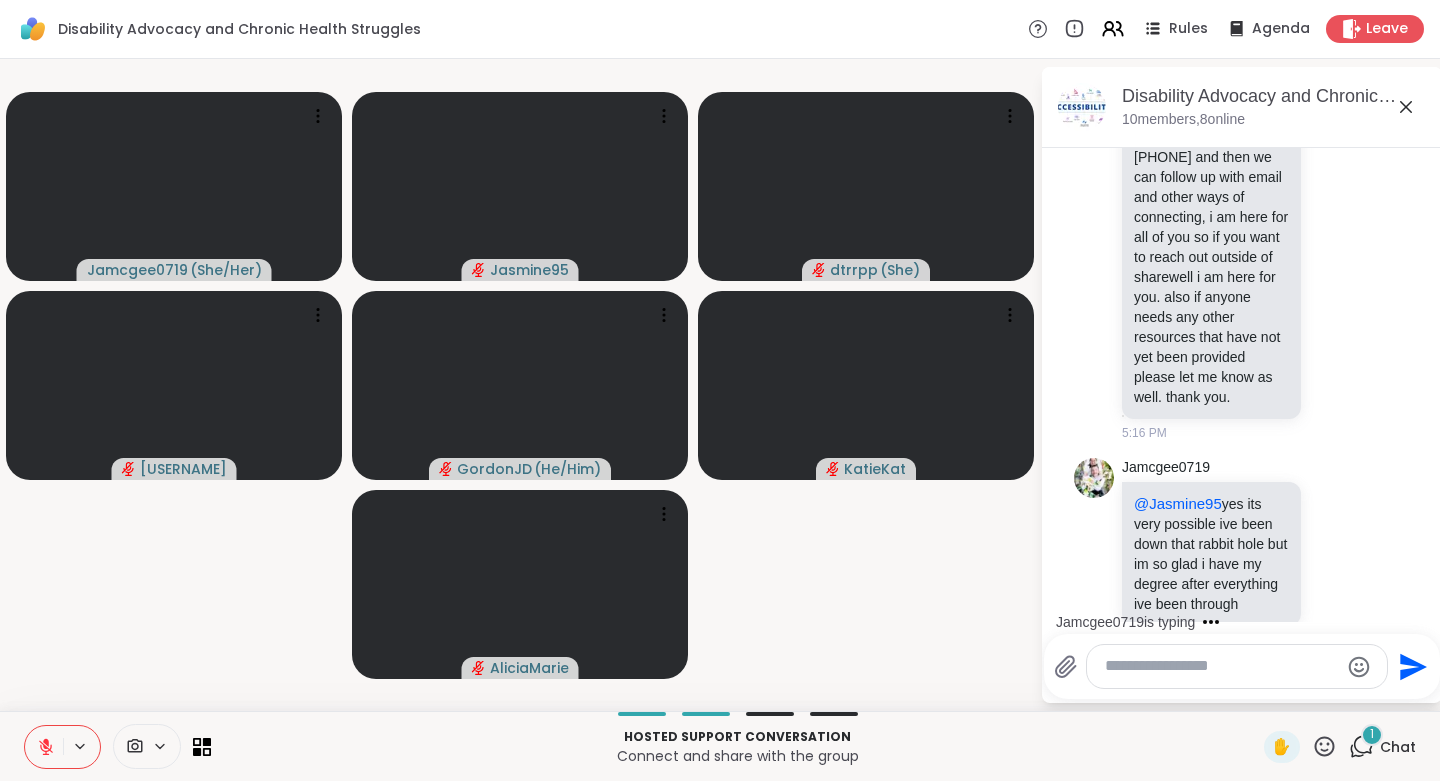 scroll, scrollTop: 4279, scrollLeft: 0, axis: vertical 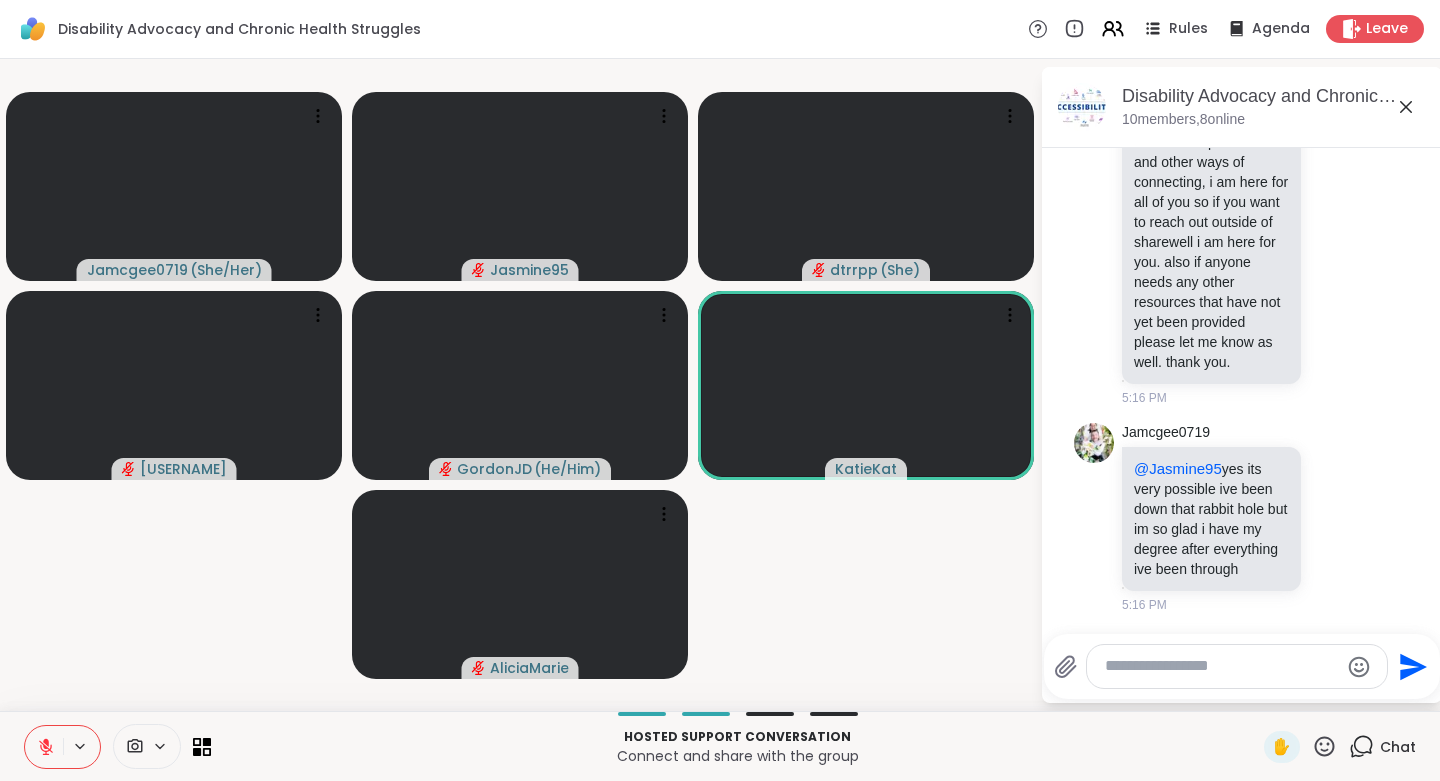 click 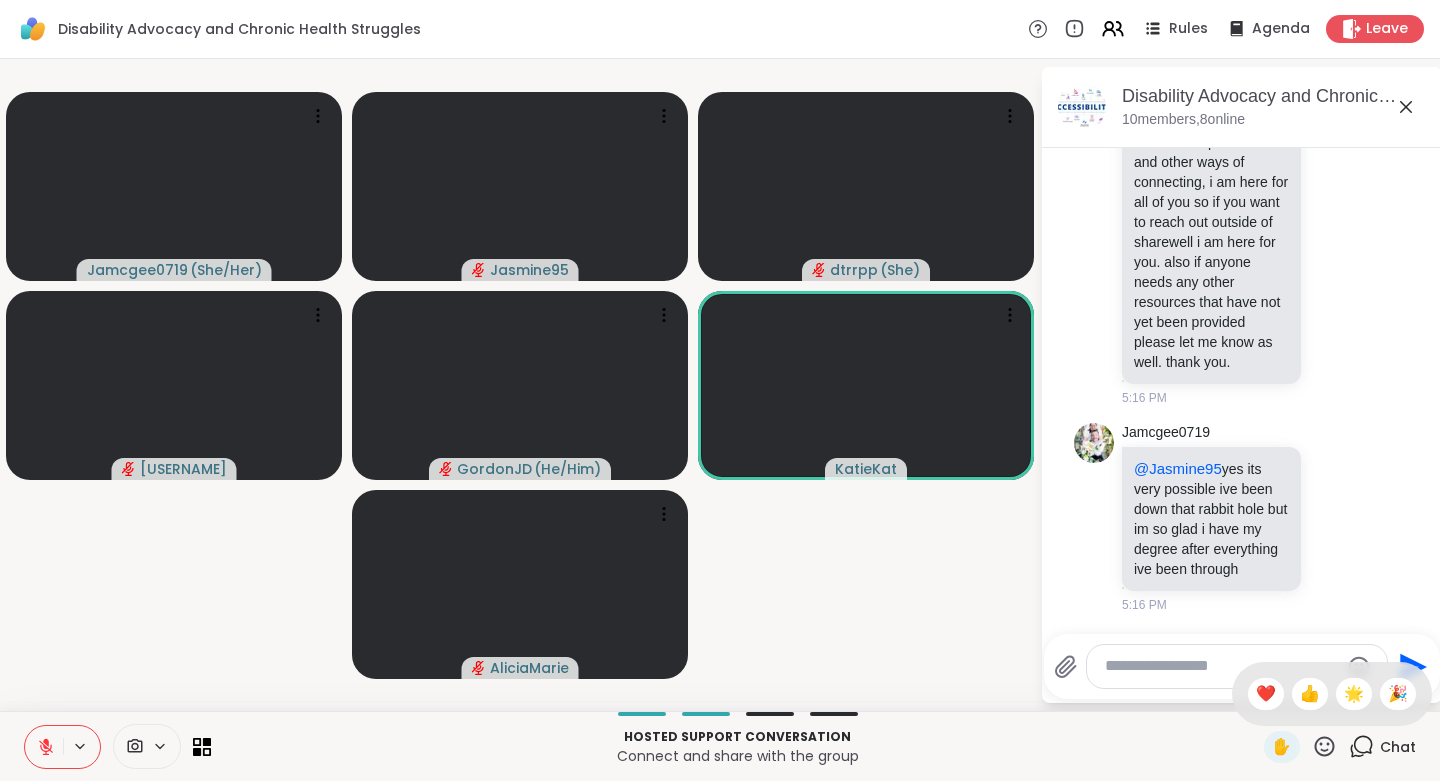 click on "👍" at bounding box center (1310, 694) 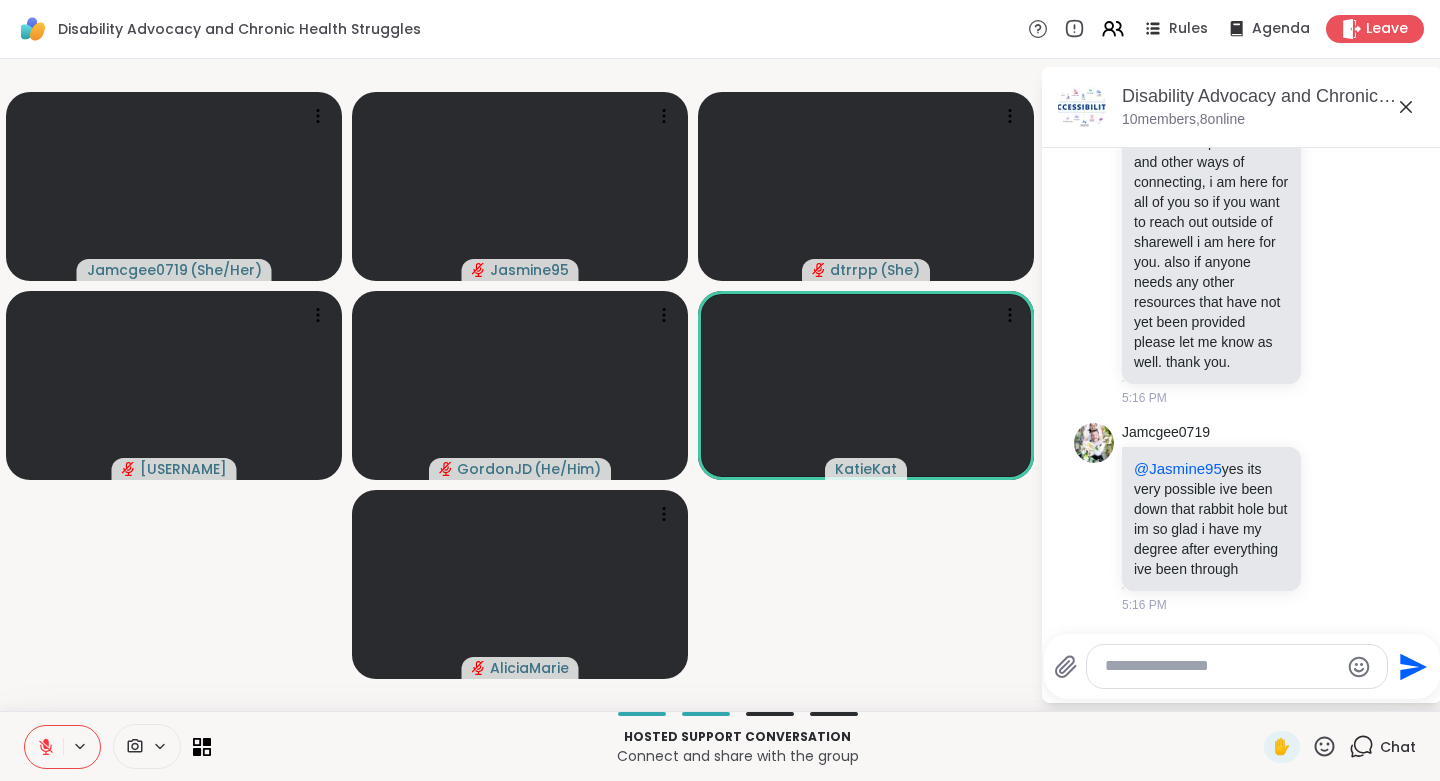 click 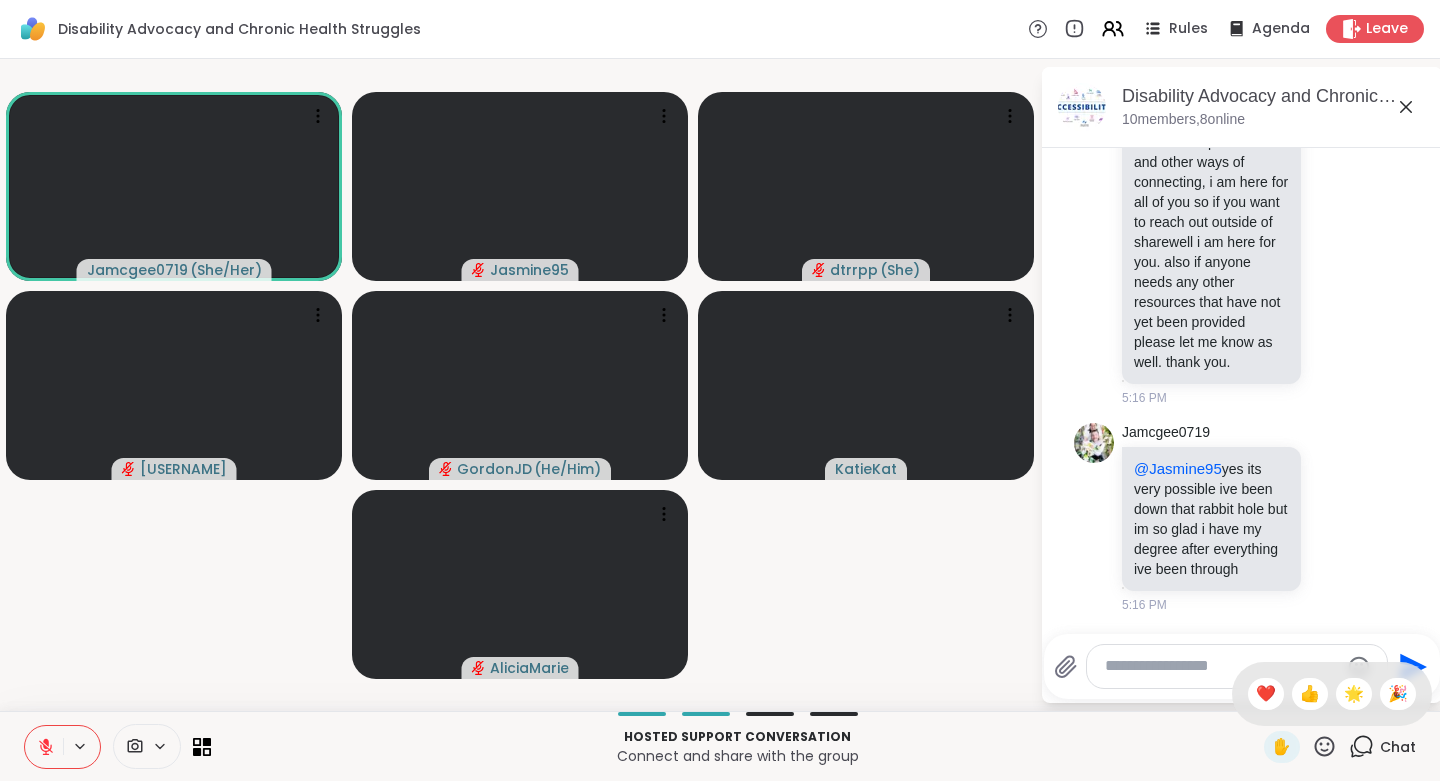 click on "❤️" at bounding box center (1266, 694) 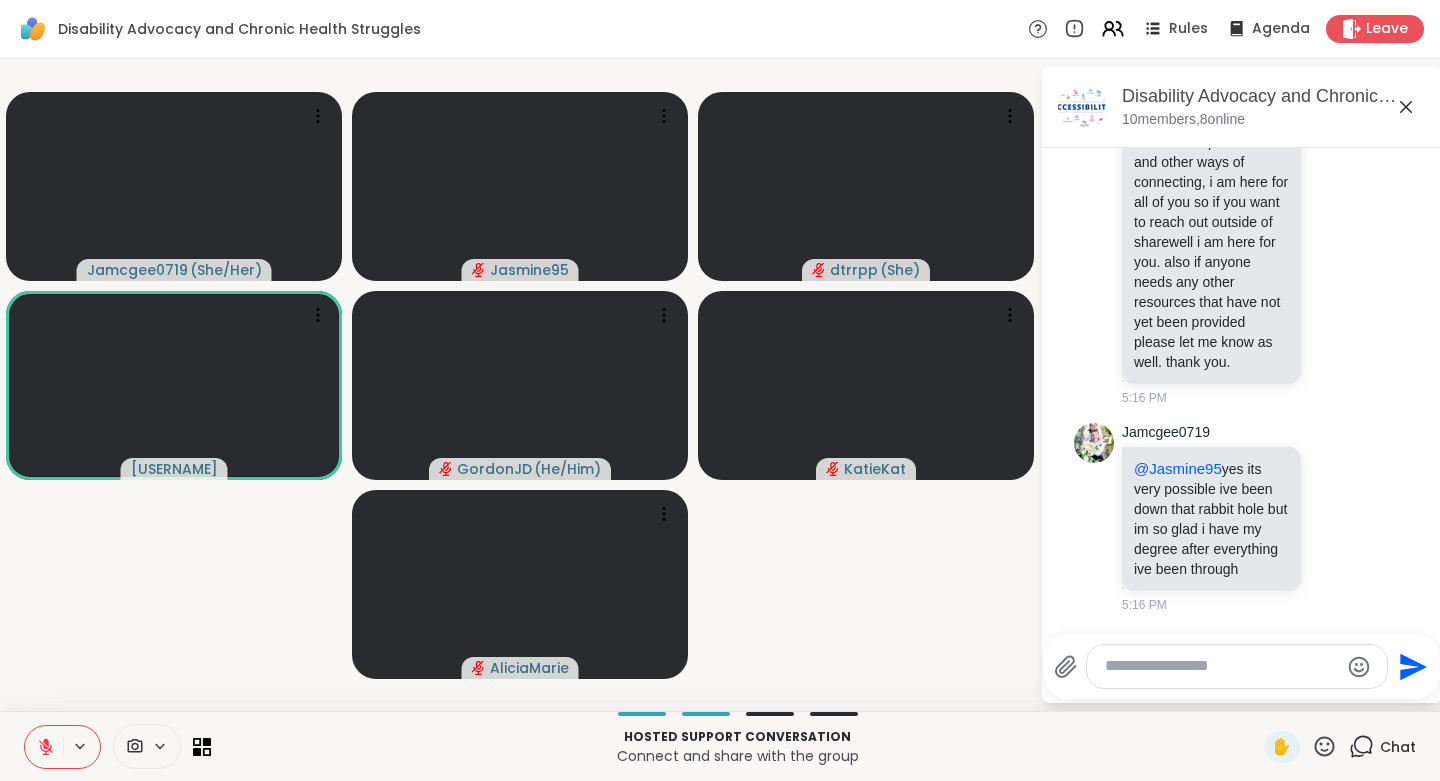 click 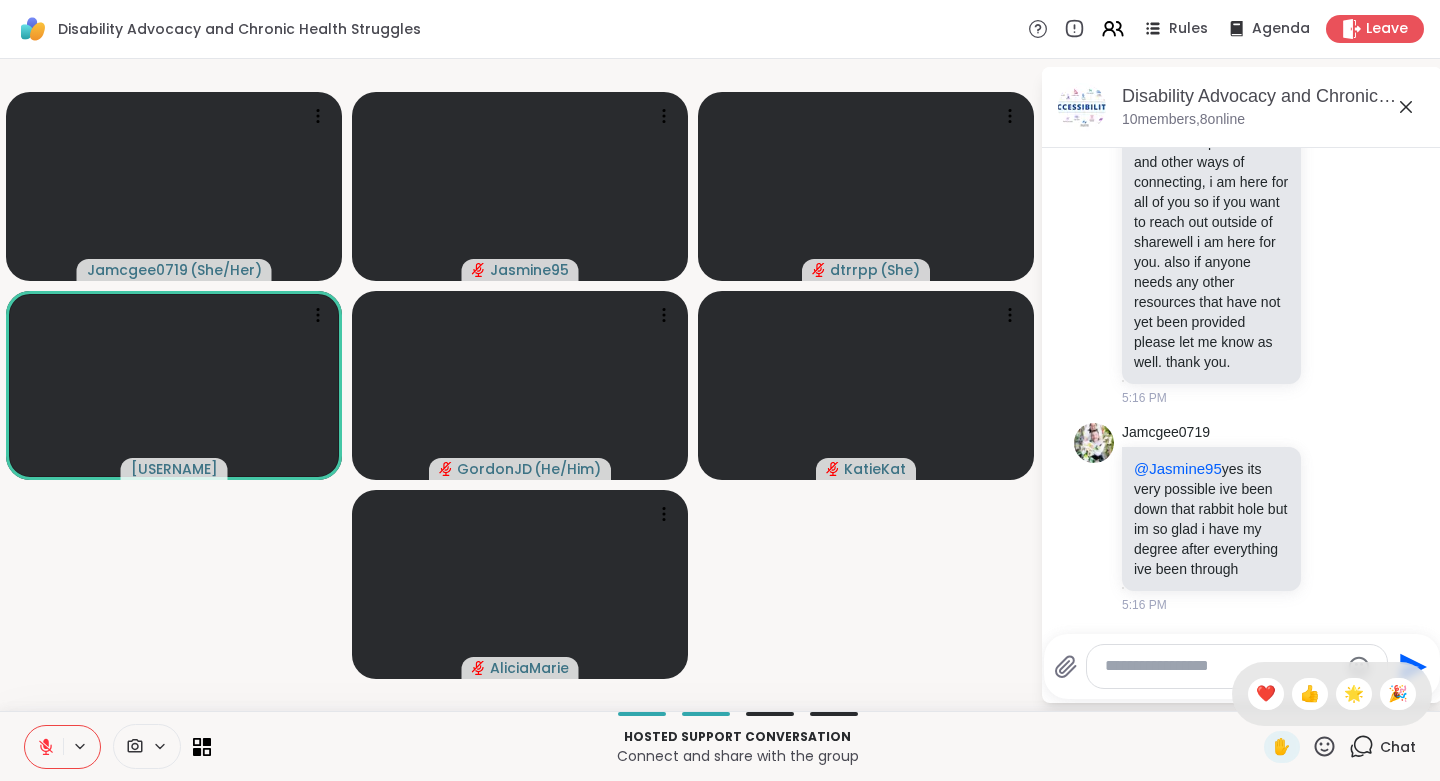 click on "👍" at bounding box center (1310, 694) 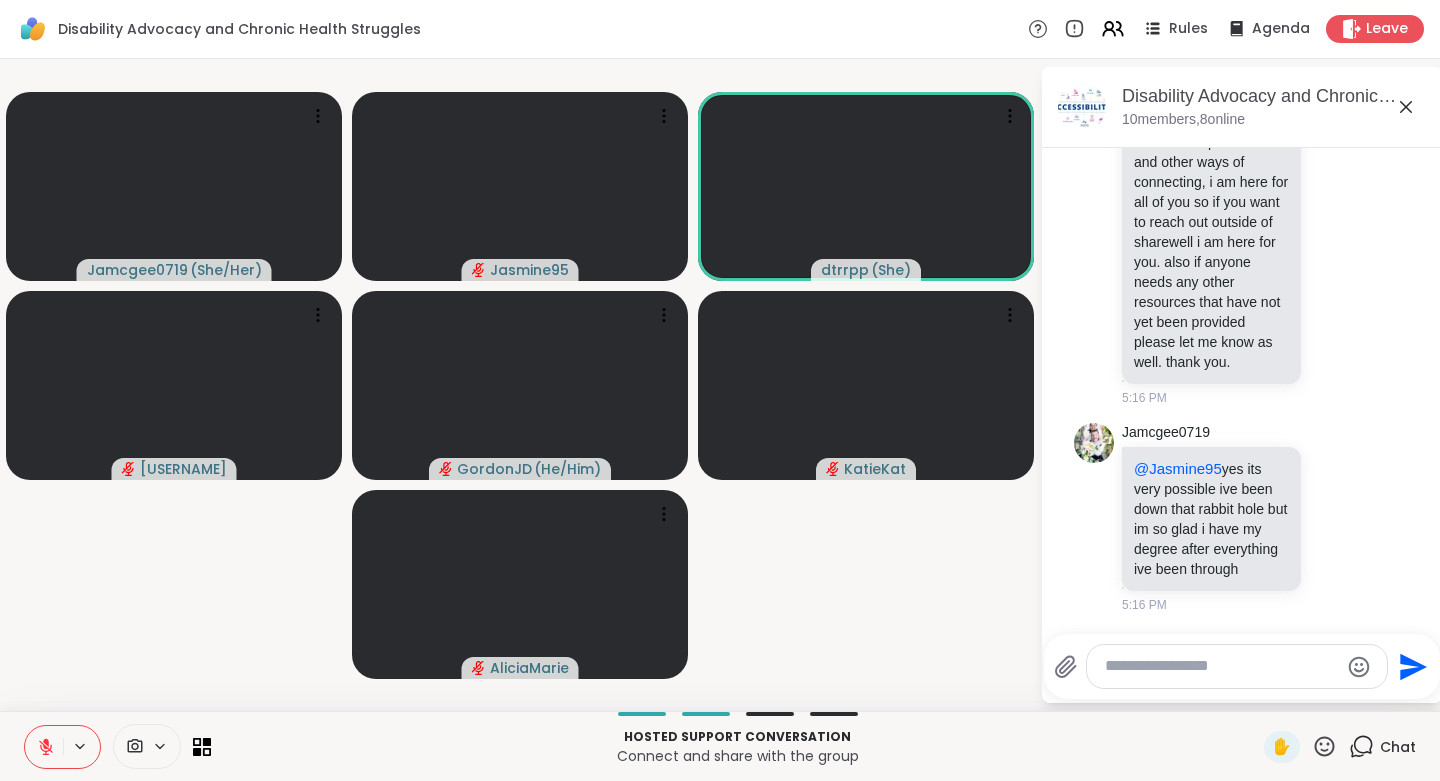click 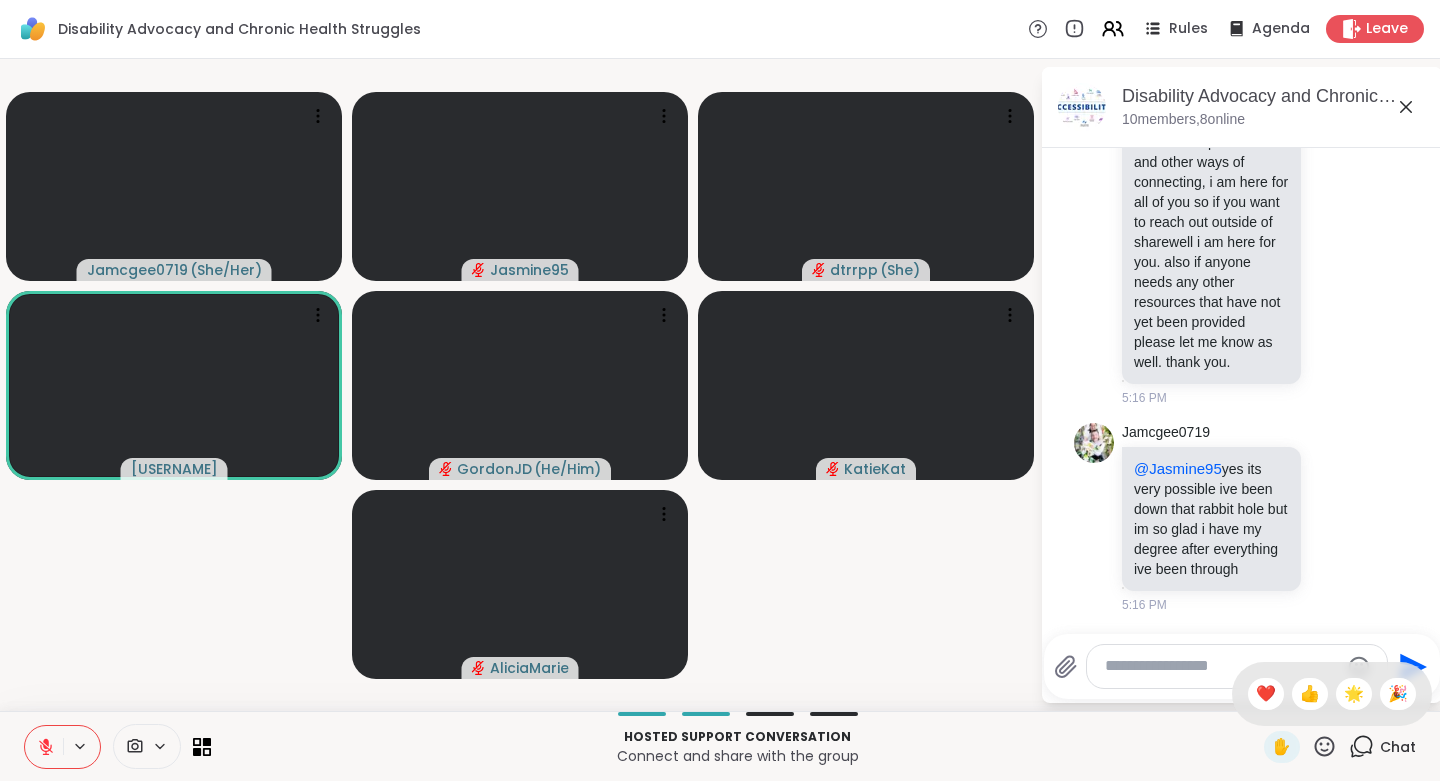click on "❤️" at bounding box center [1266, 694] 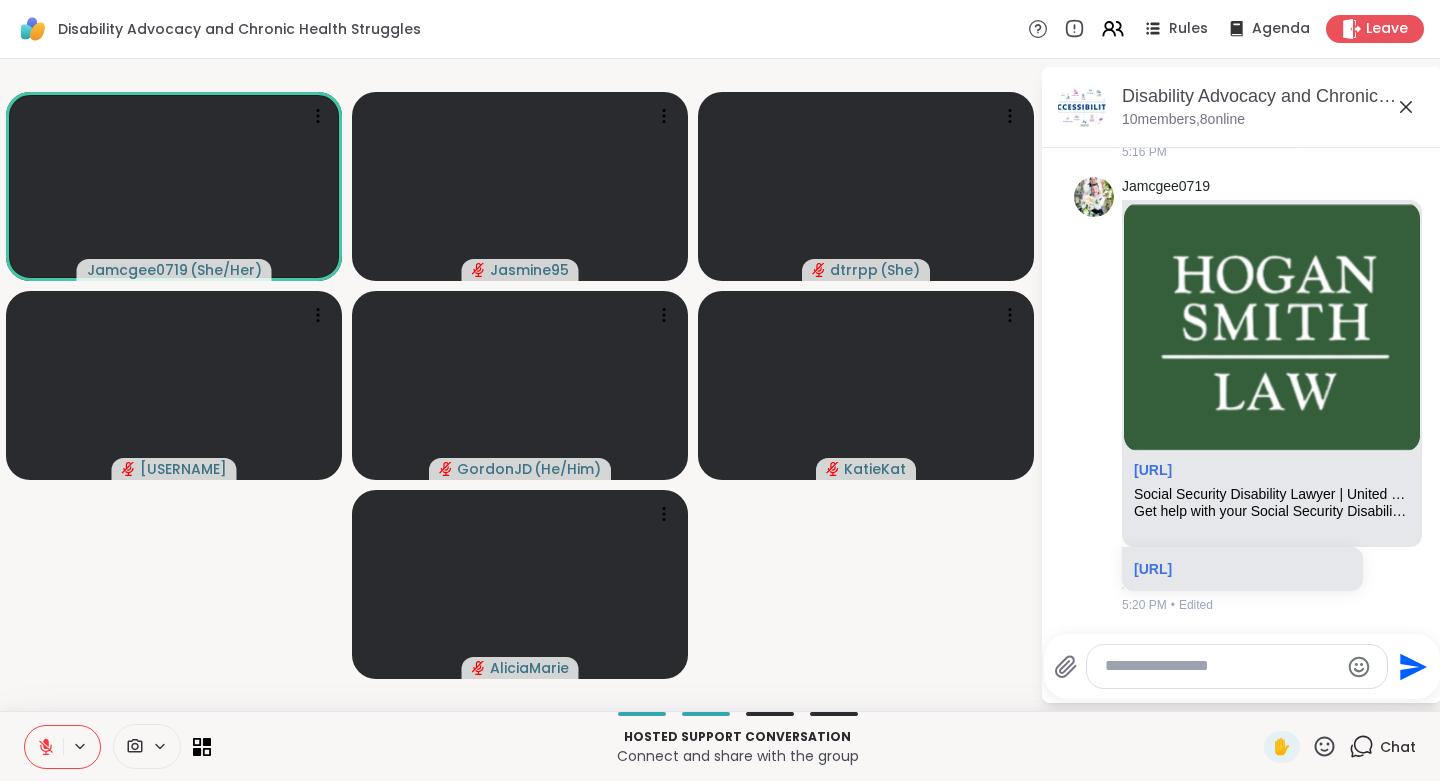 scroll, scrollTop: 4892, scrollLeft: 0, axis: vertical 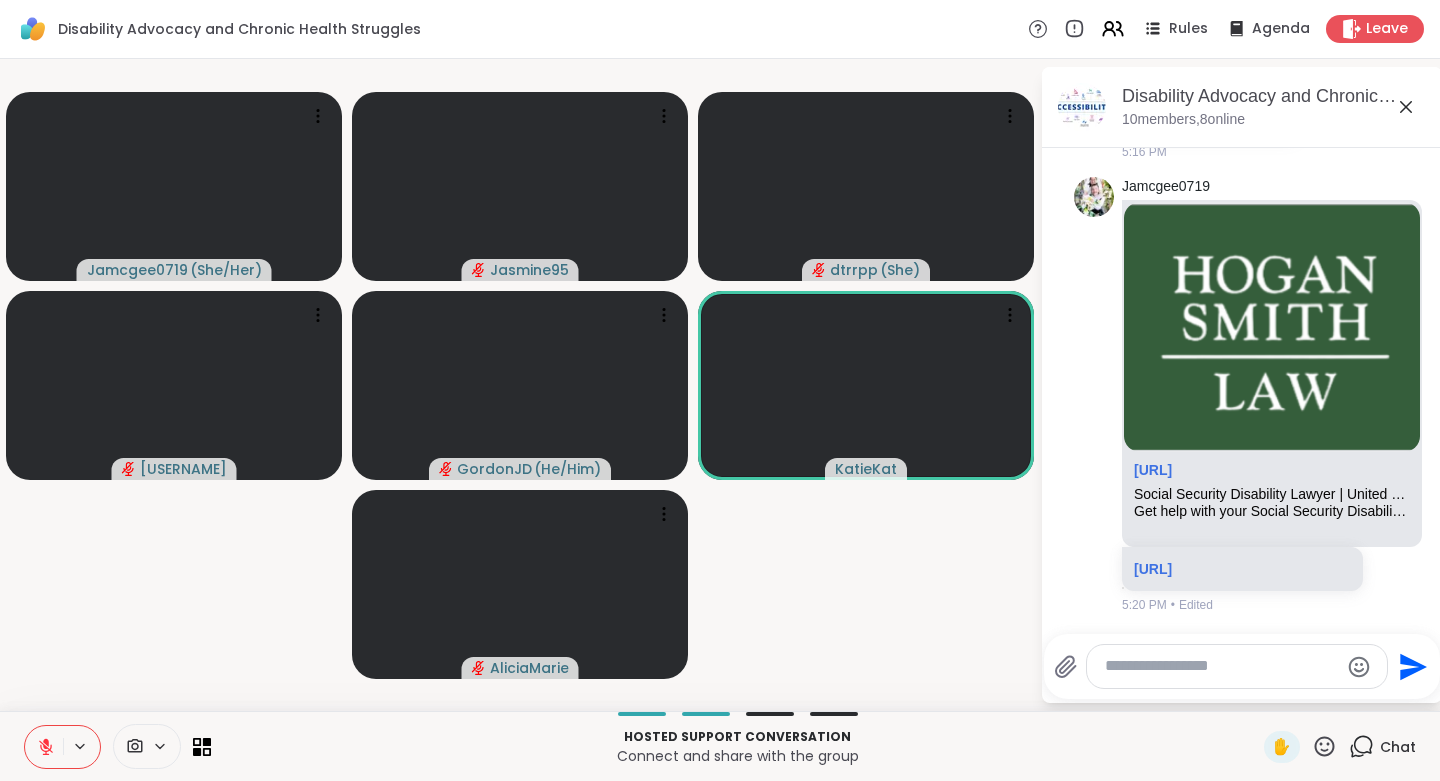 click on "Leave" at bounding box center (1375, 29) 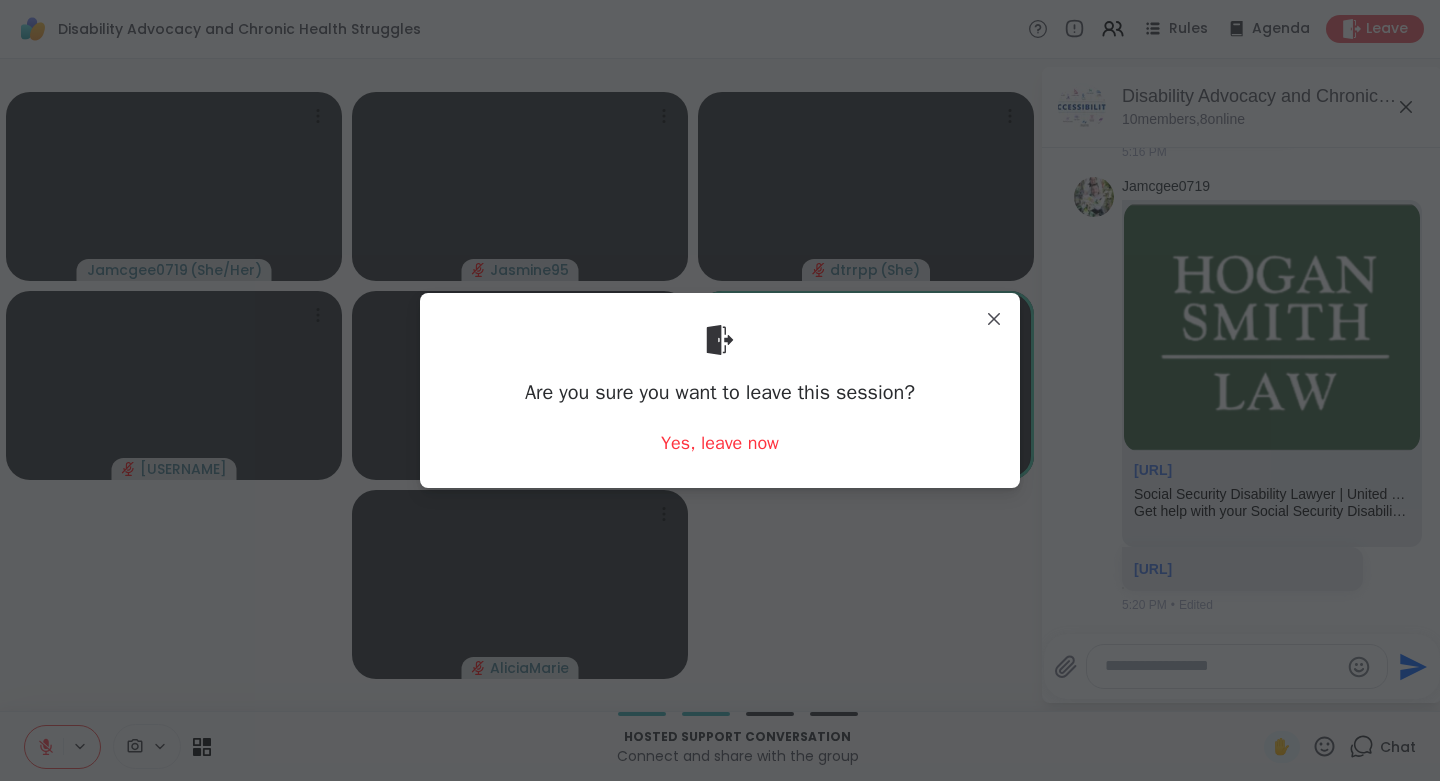 click on "Yes, leave now" at bounding box center [720, 443] 